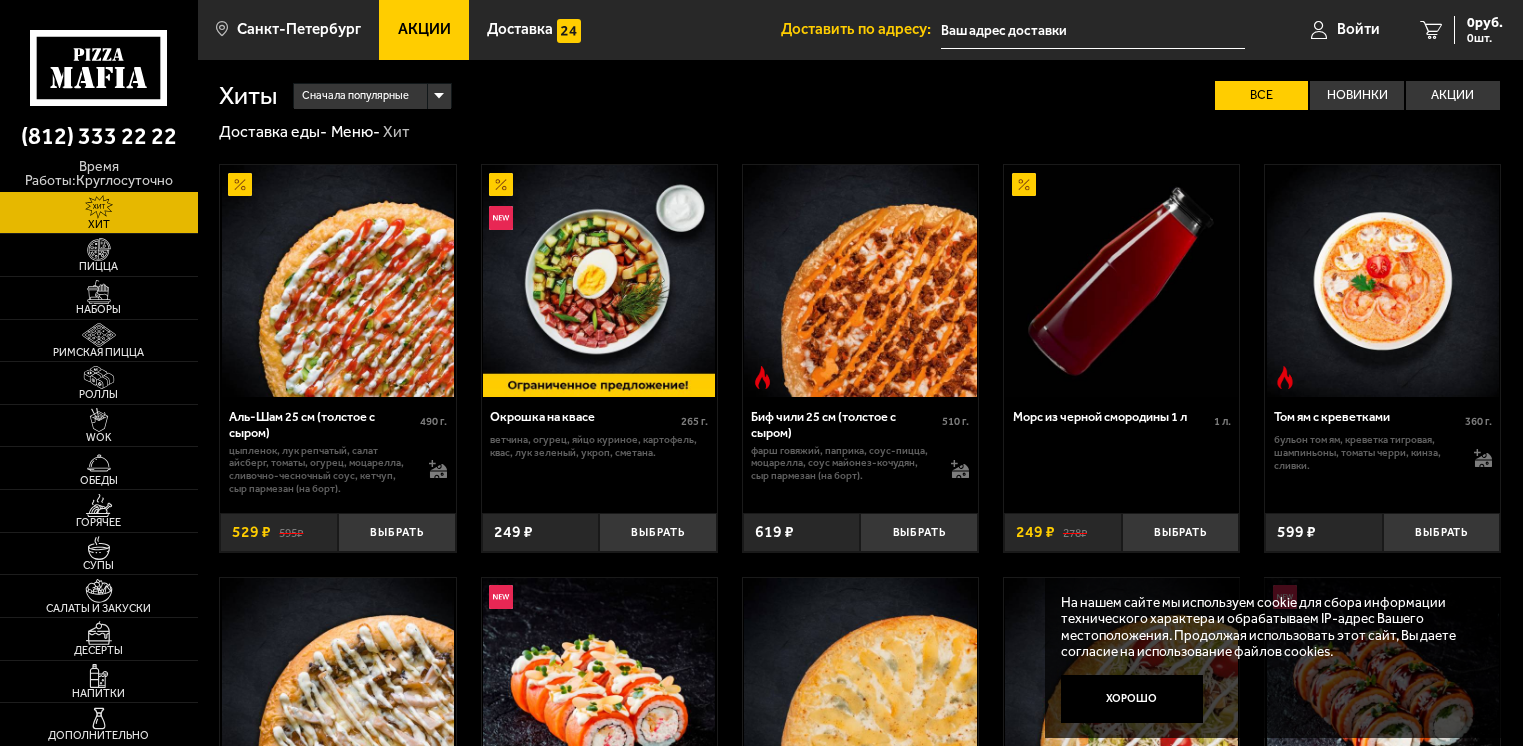 scroll, scrollTop: 0, scrollLeft: 0, axis: both 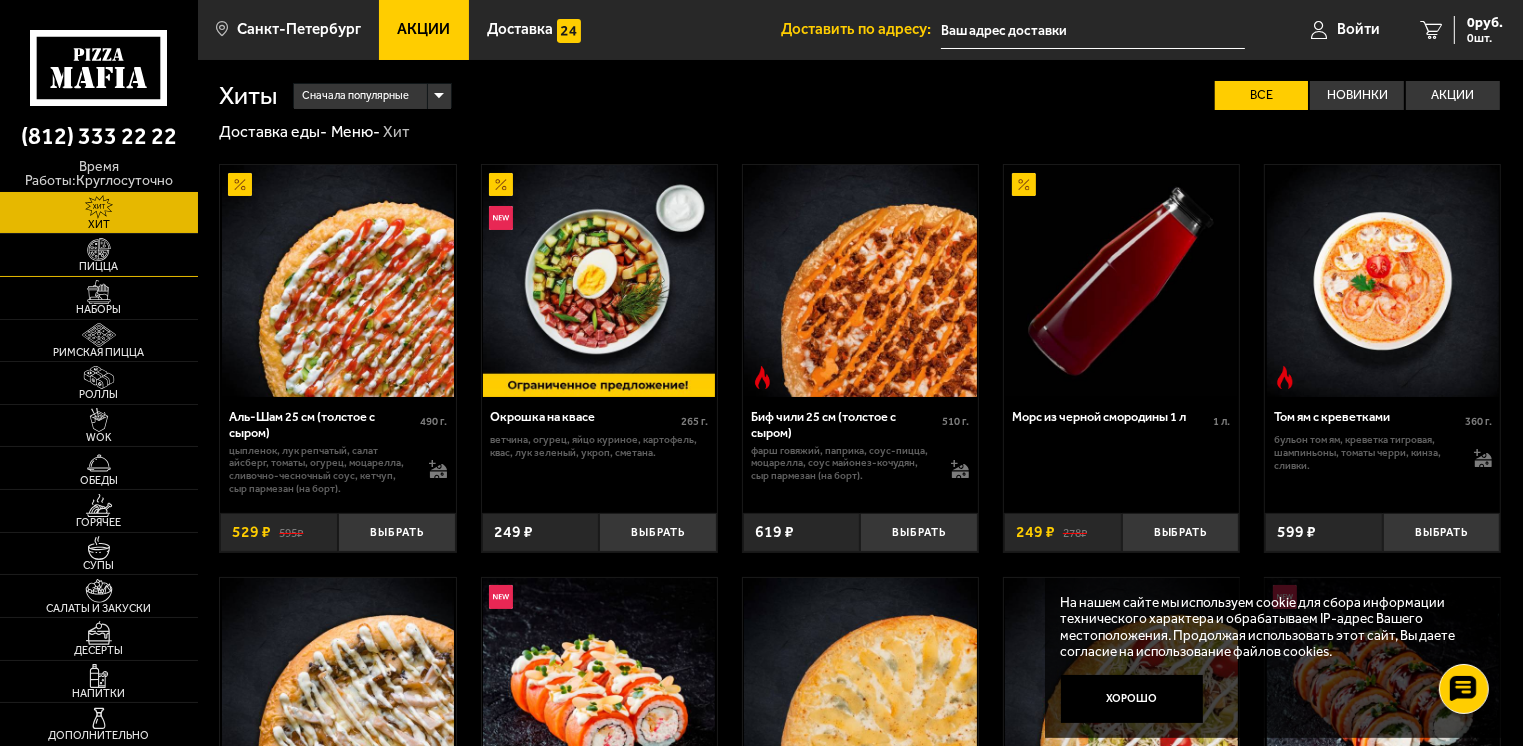 click on "Пицца" at bounding box center [99, 255] 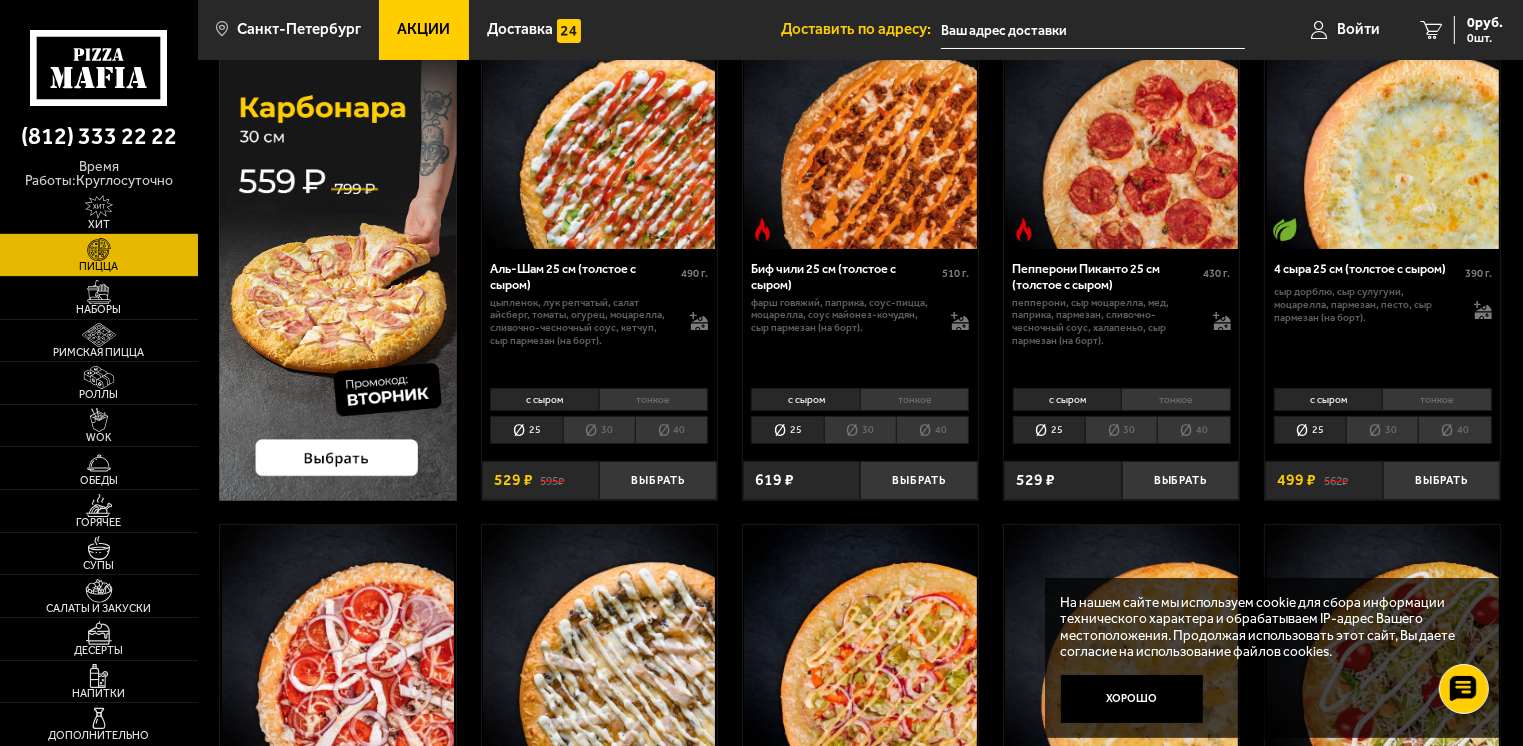 scroll, scrollTop: 100, scrollLeft: 0, axis: vertical 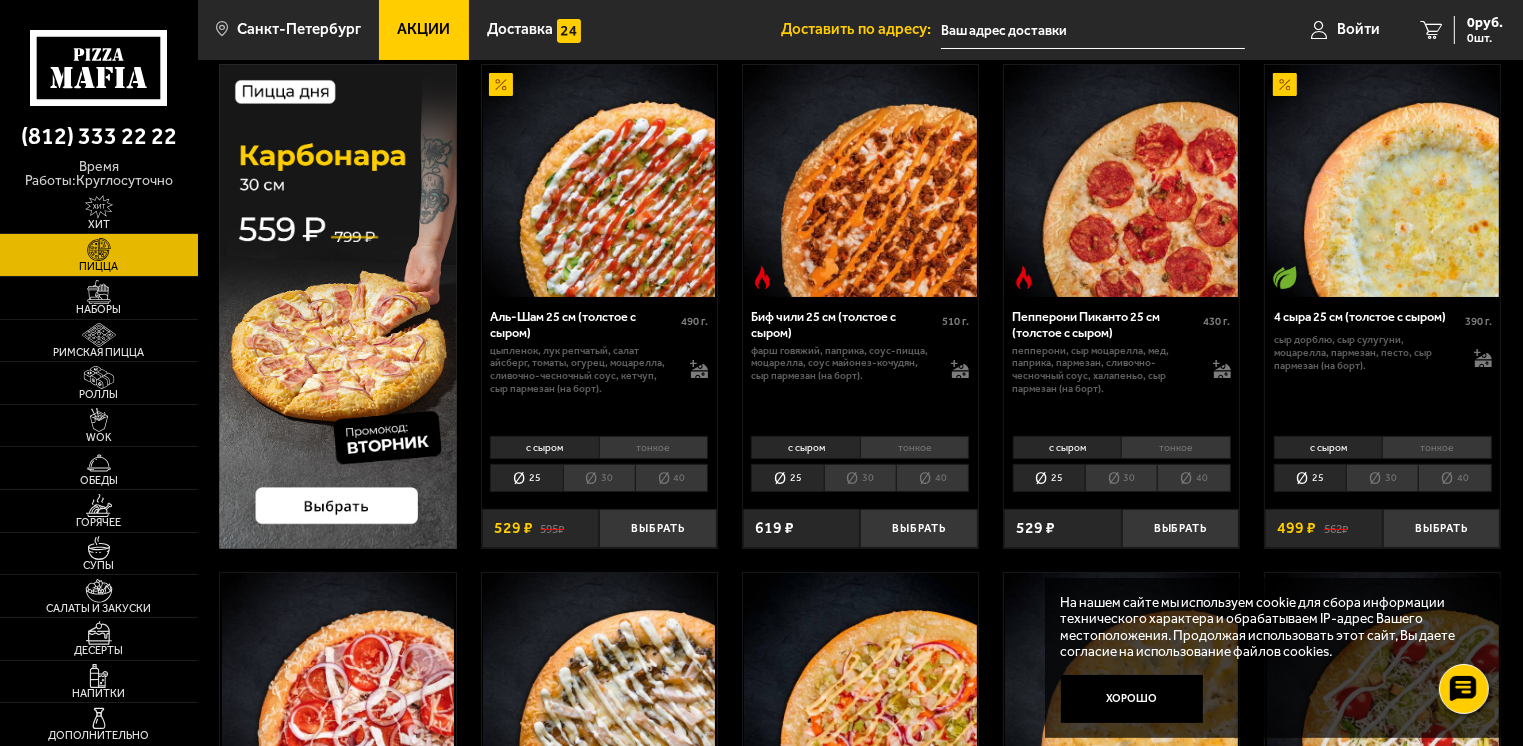 click on "Акции" at bounding box center [424, 29] 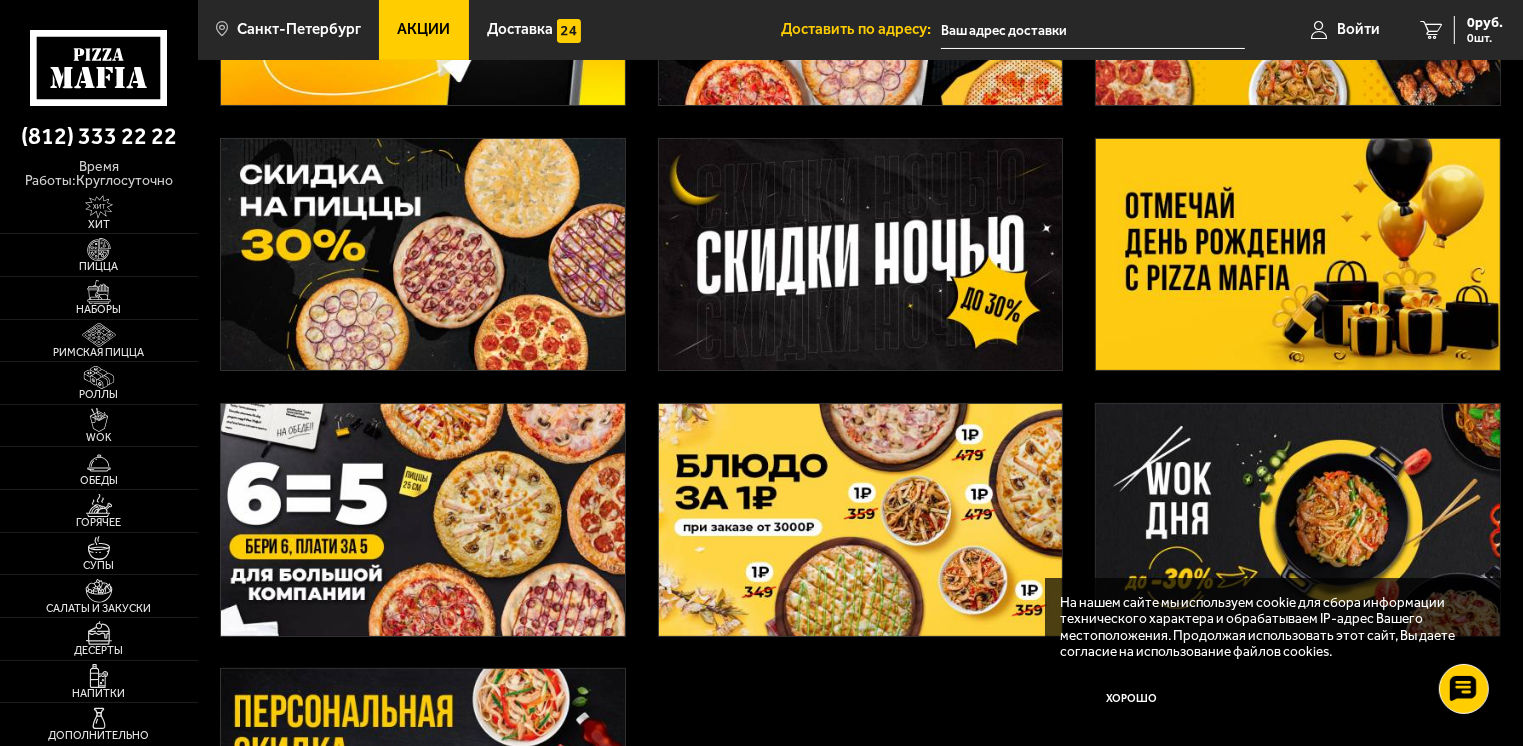scroll, scrollTop: 300, scrollLeft: 0, axis: vertical 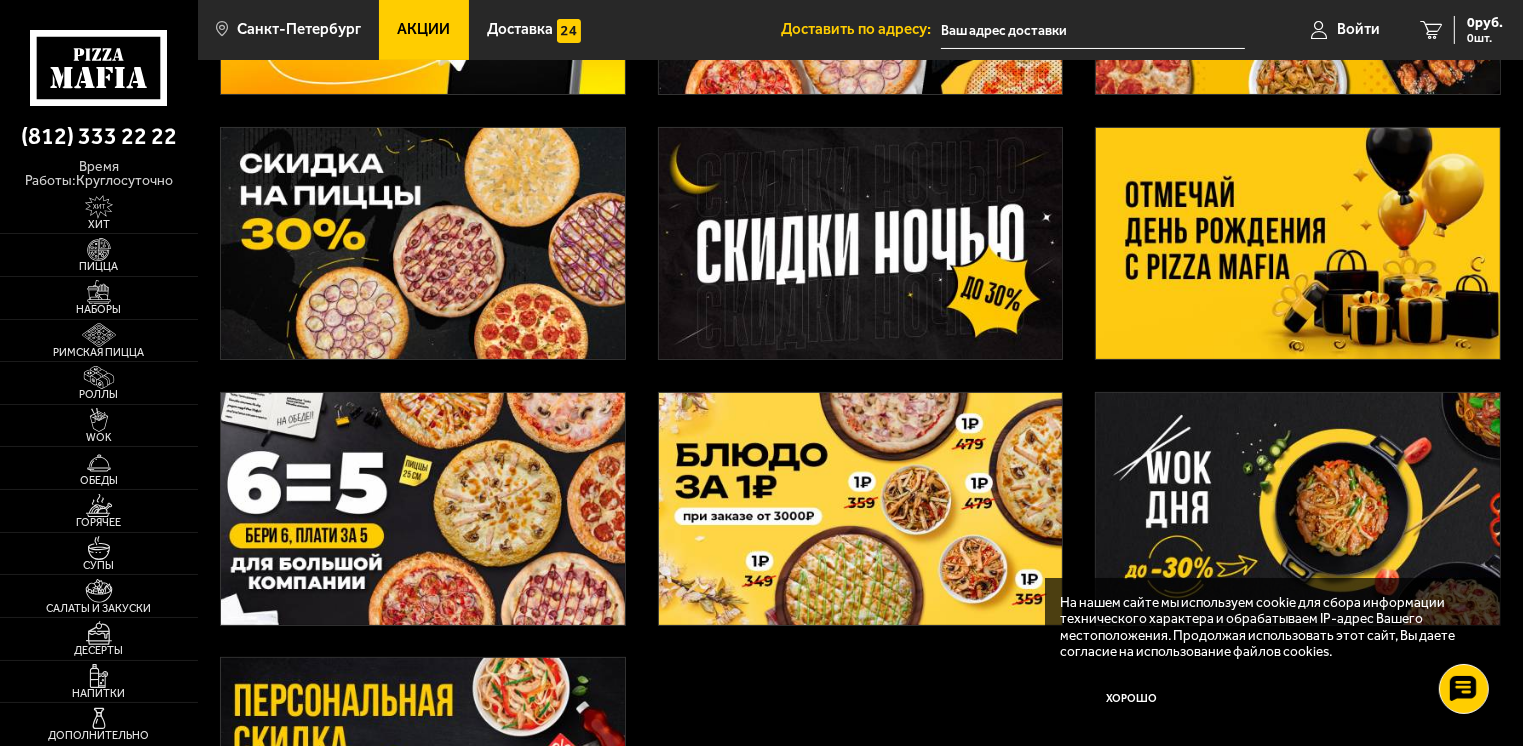 click at bounding box center (423, 509) 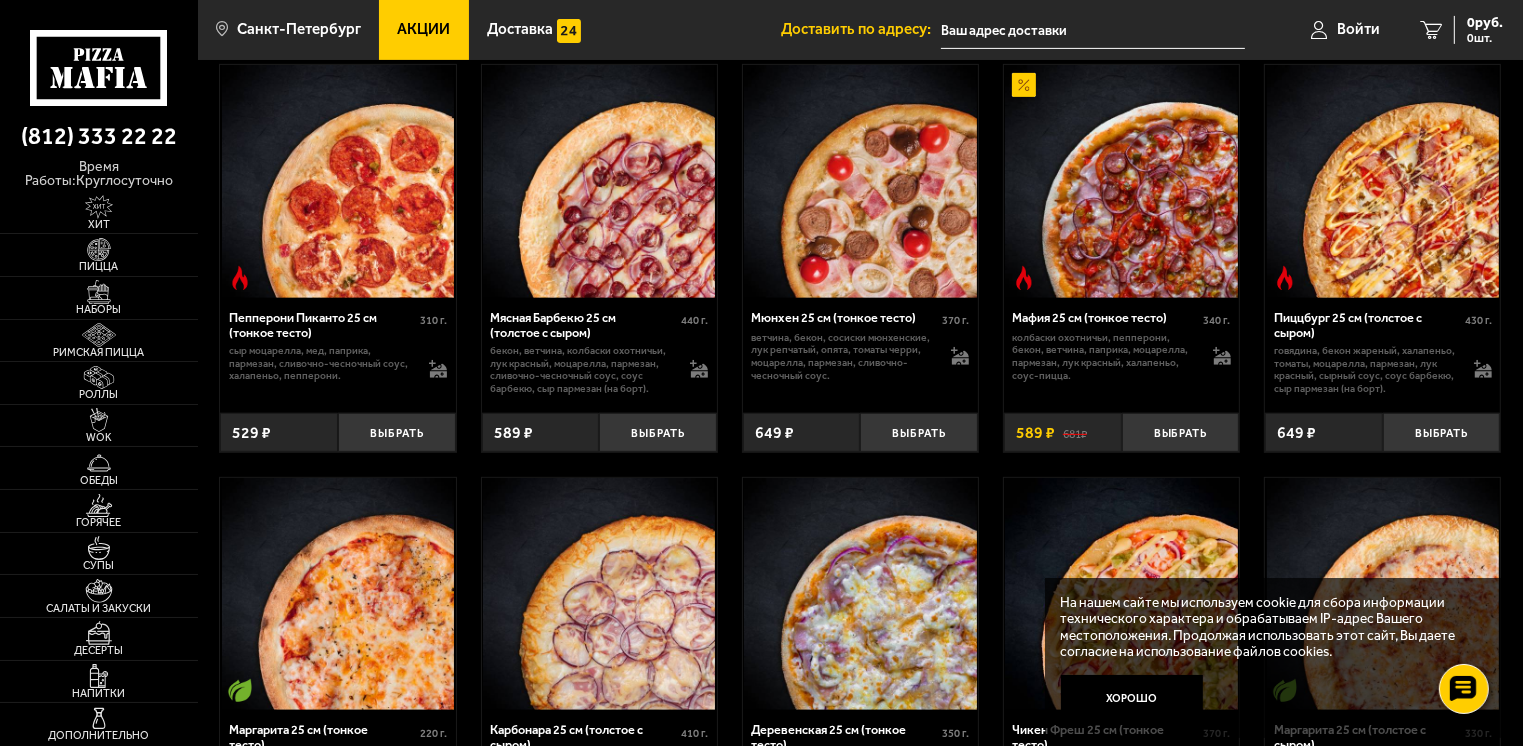 scroll, scrollTop: 900, scrollLeft: 0, axis: vertical 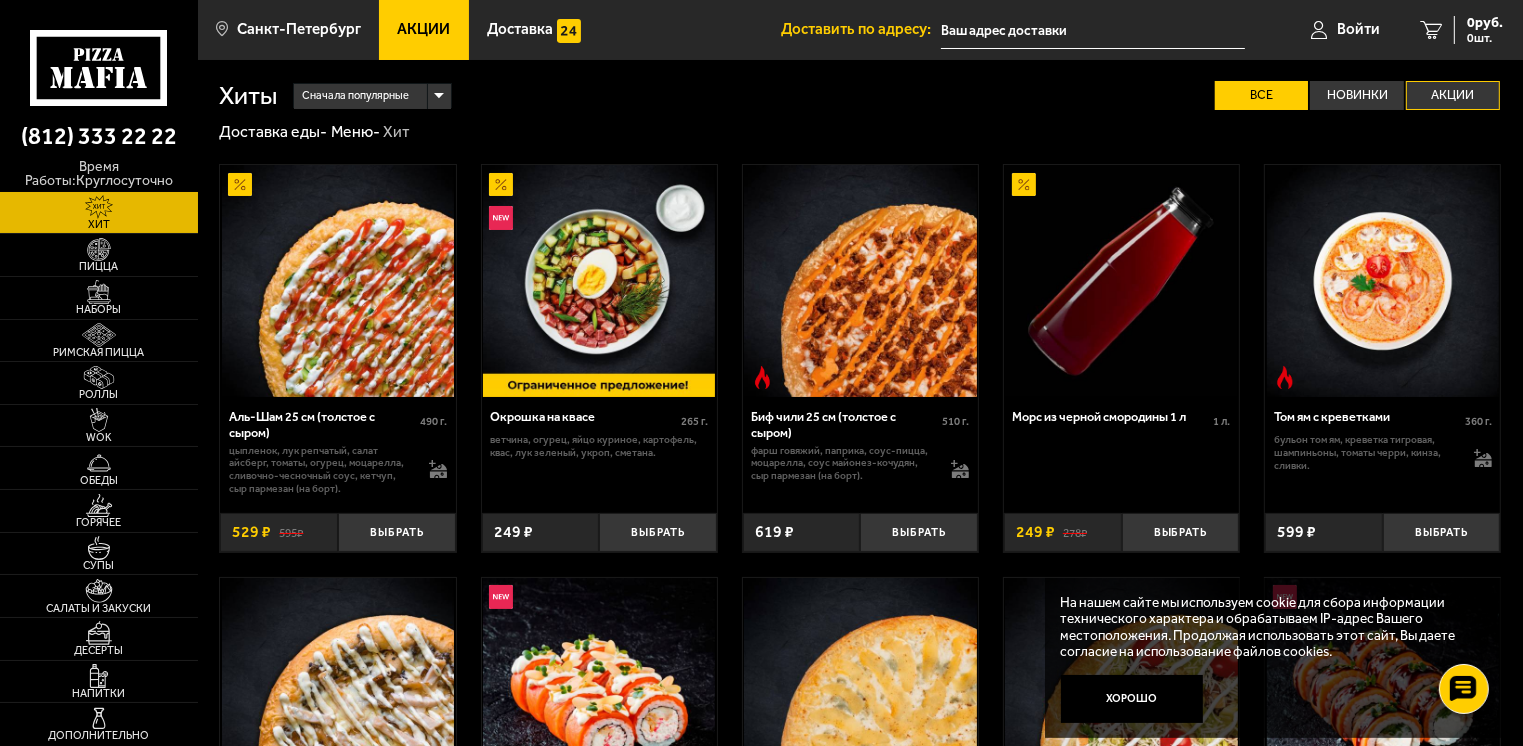 click on "Акции" at bounding box center [1453, 95] 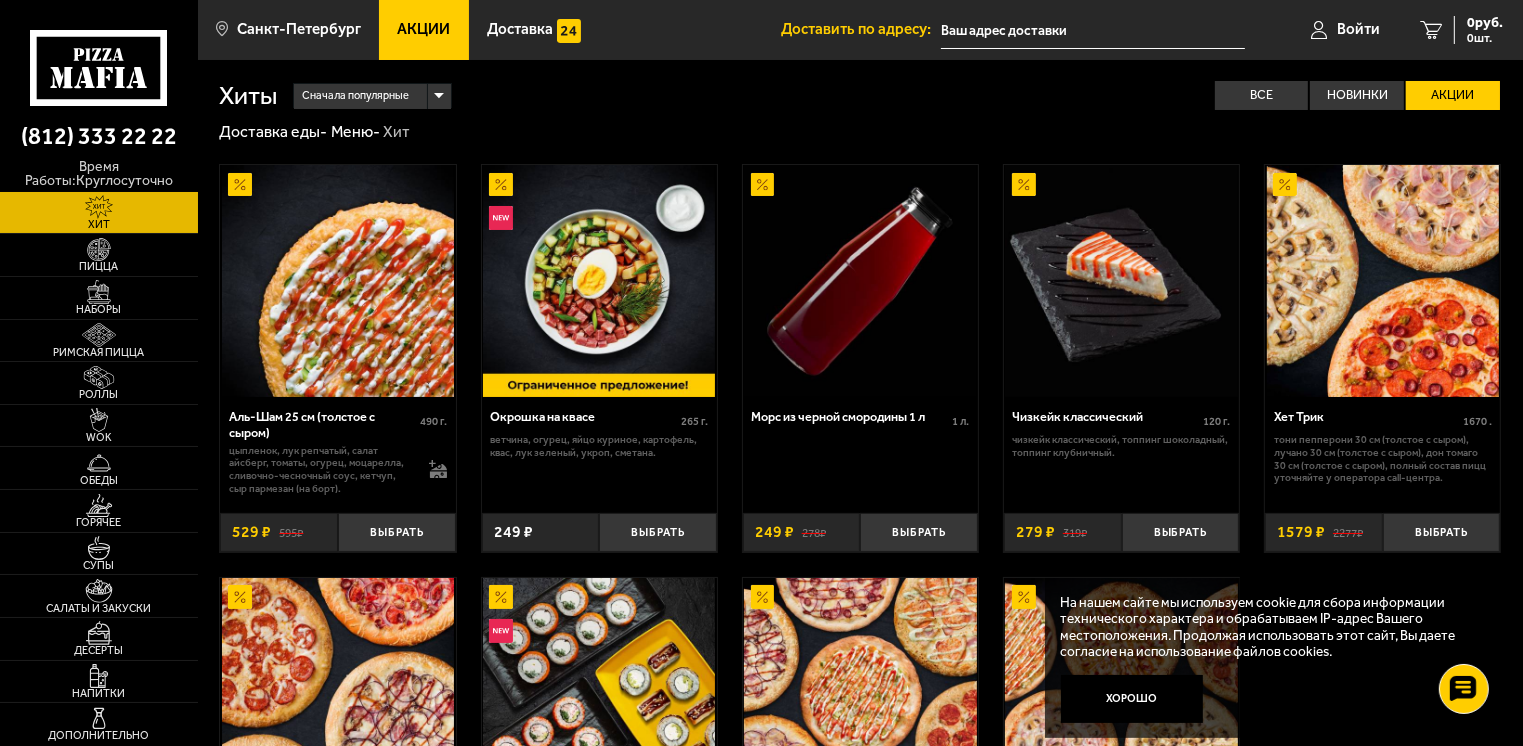 click at bounding box center (1382, 281) 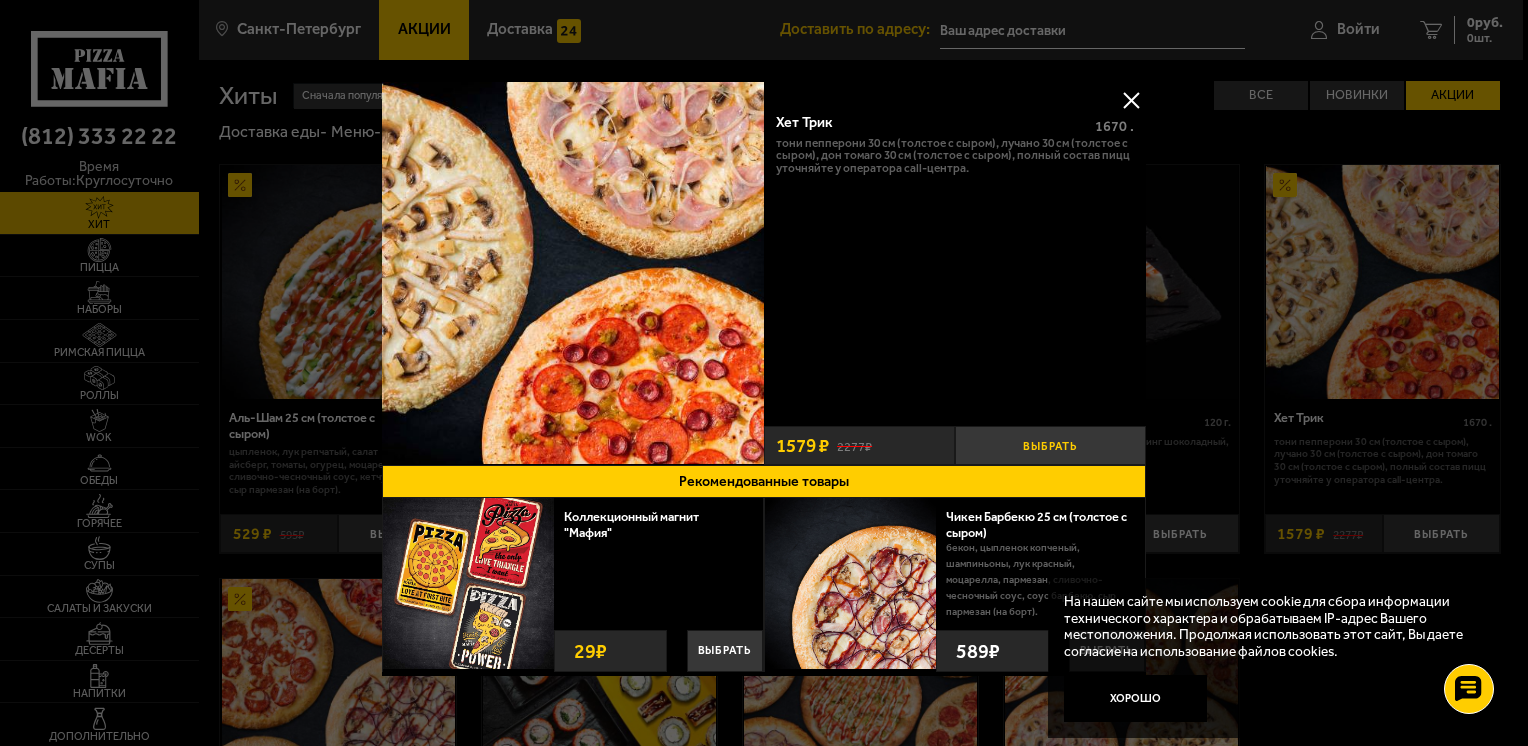 click on "Выбрать" at bounding box center [1050, 445] 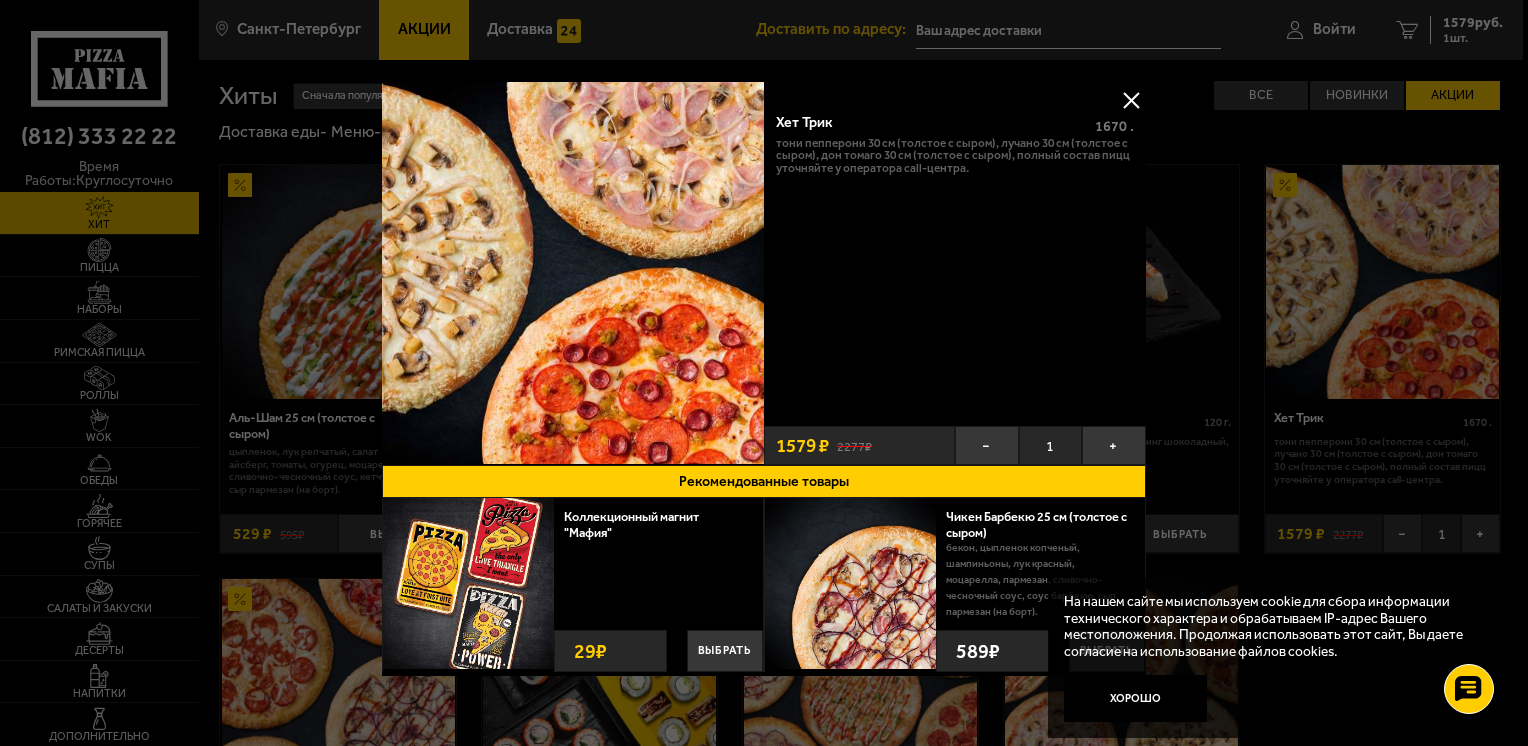 click at bounding box center (1131, 100) 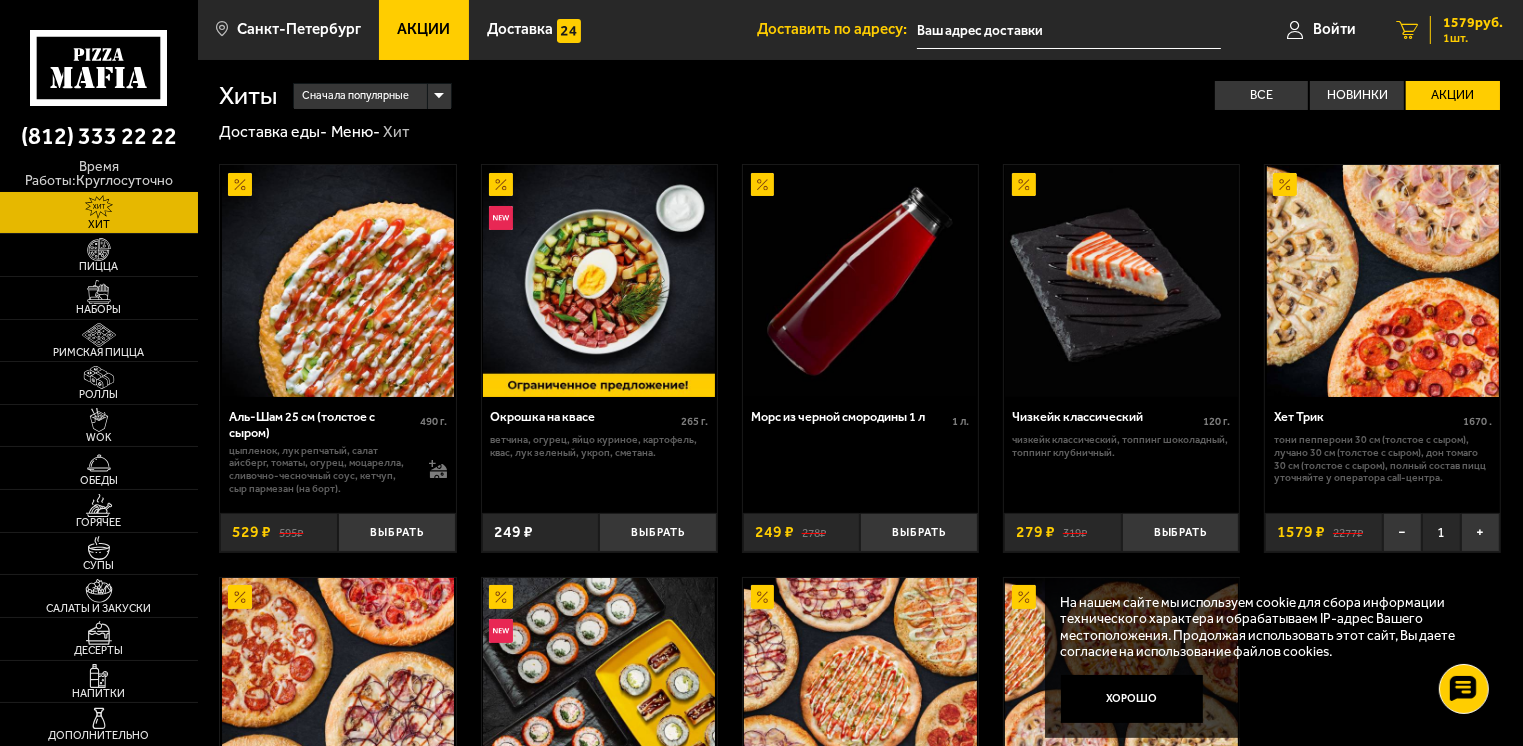 click on "1579  руб. 1  шт." at bounding box center (1466, 30) 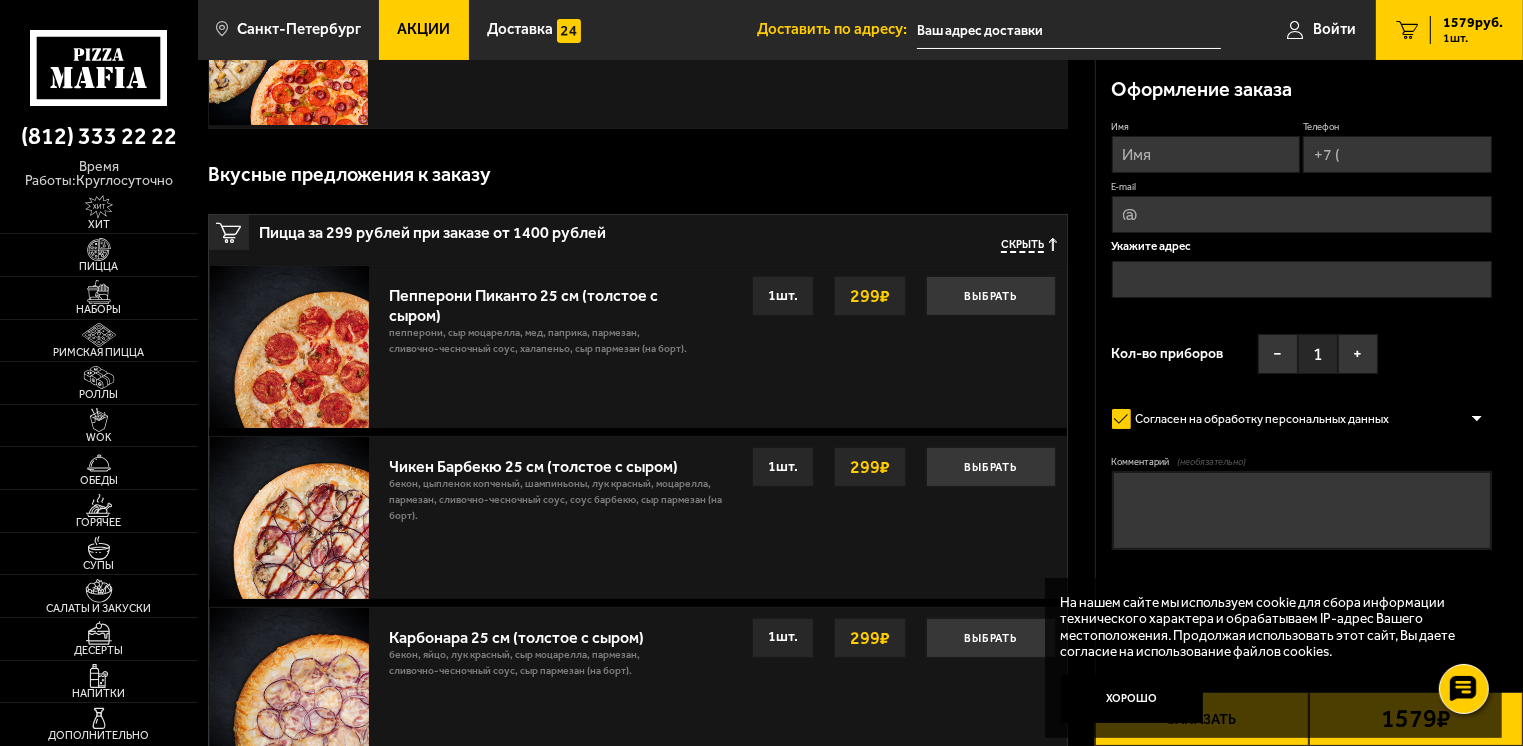 scroll, scrollTop: 0, scrollLeft: 0, axis: both 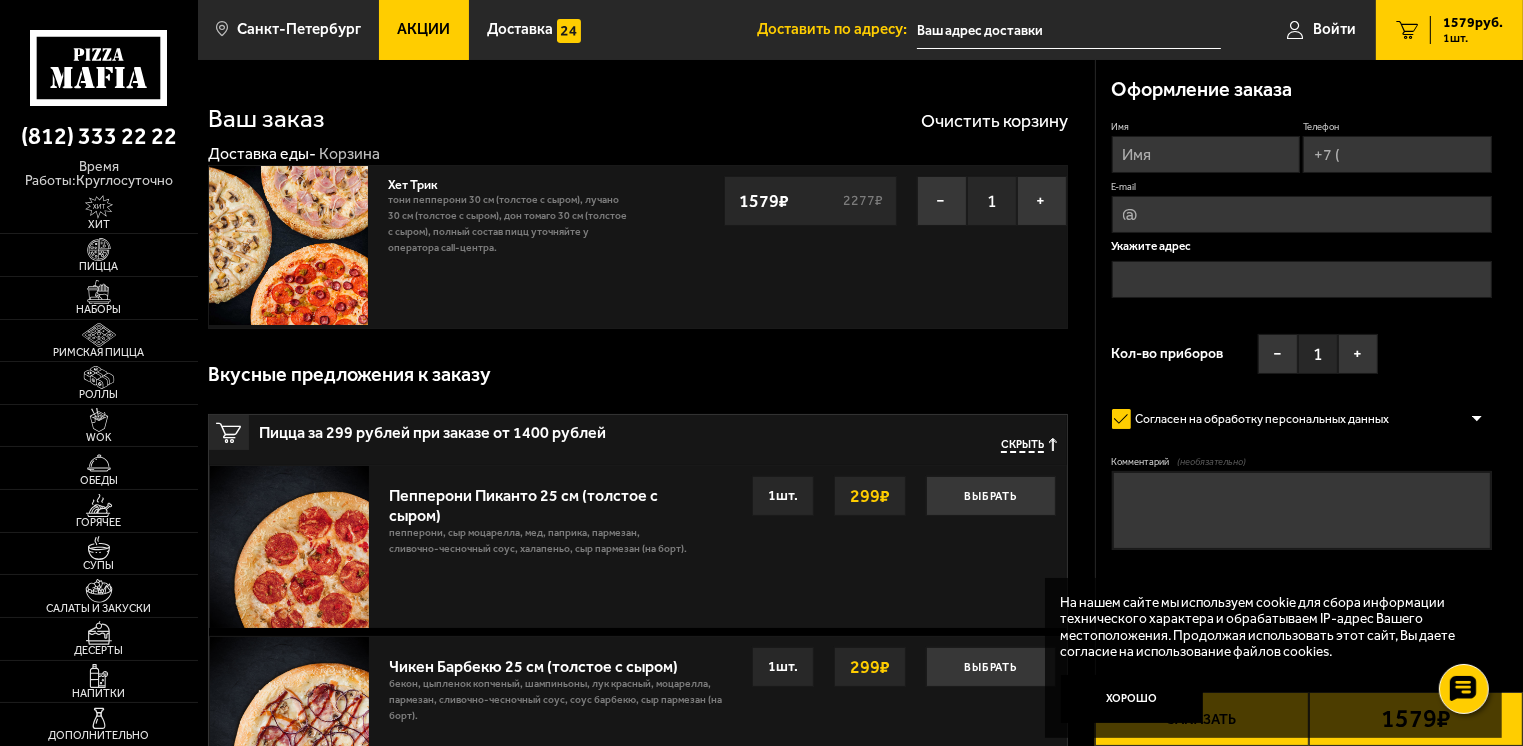 click on "Акции" at bounding box center [424, 29] 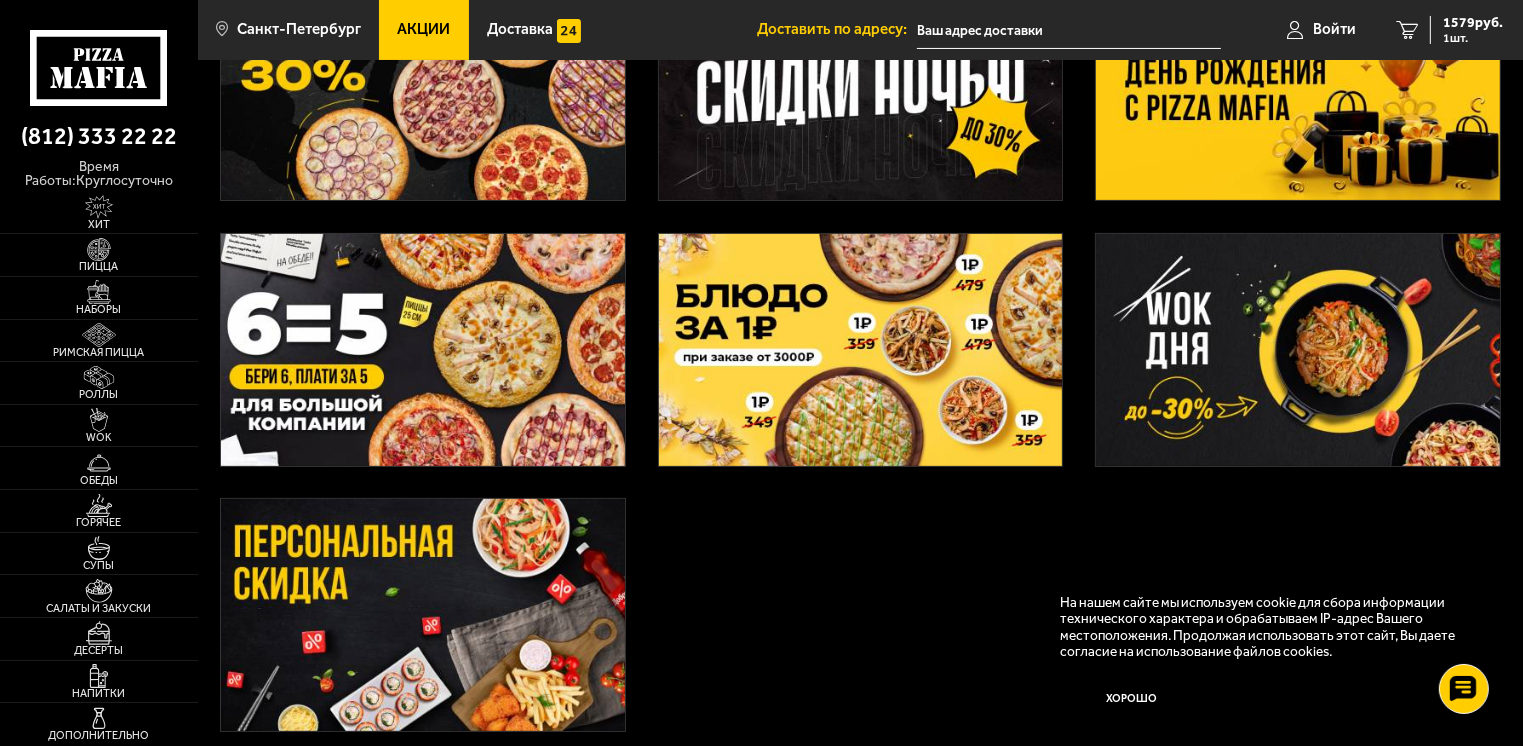 scroll, scrollTop: 440, scrollLeft: 0, axis: vertical 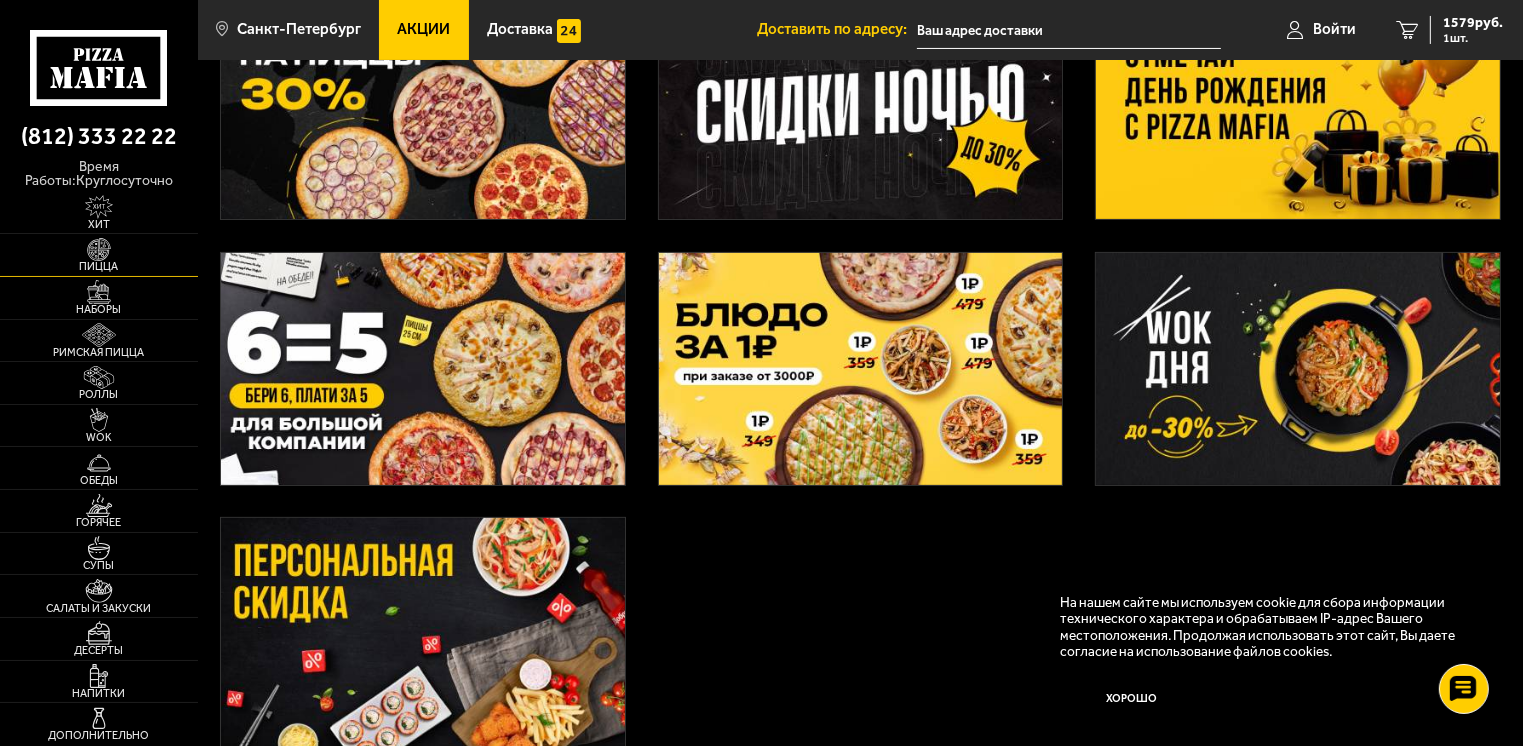 click on "Пицца" at bounding box center [99, 266] 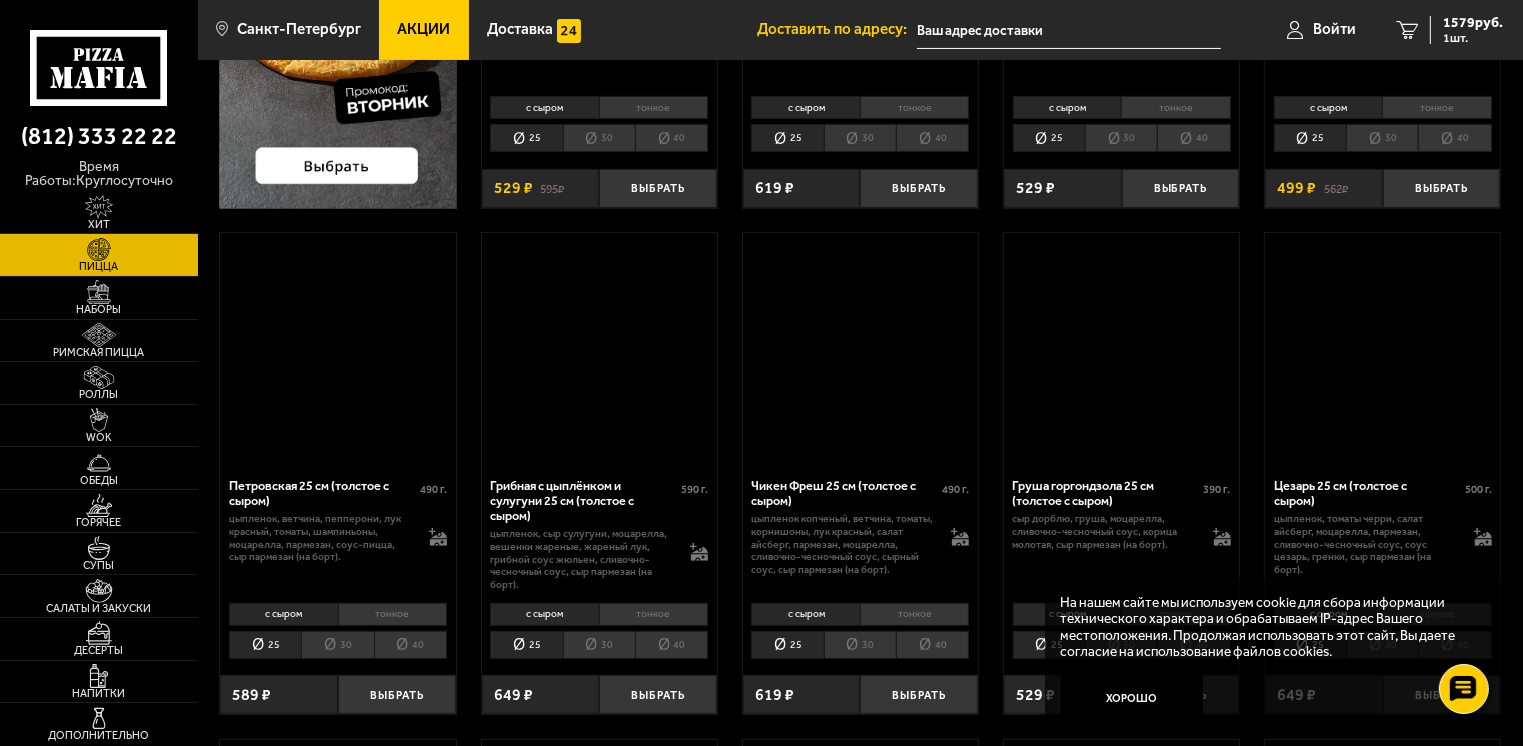 scroll, scrollTop: 0, scrollLeft: 0, axis: both 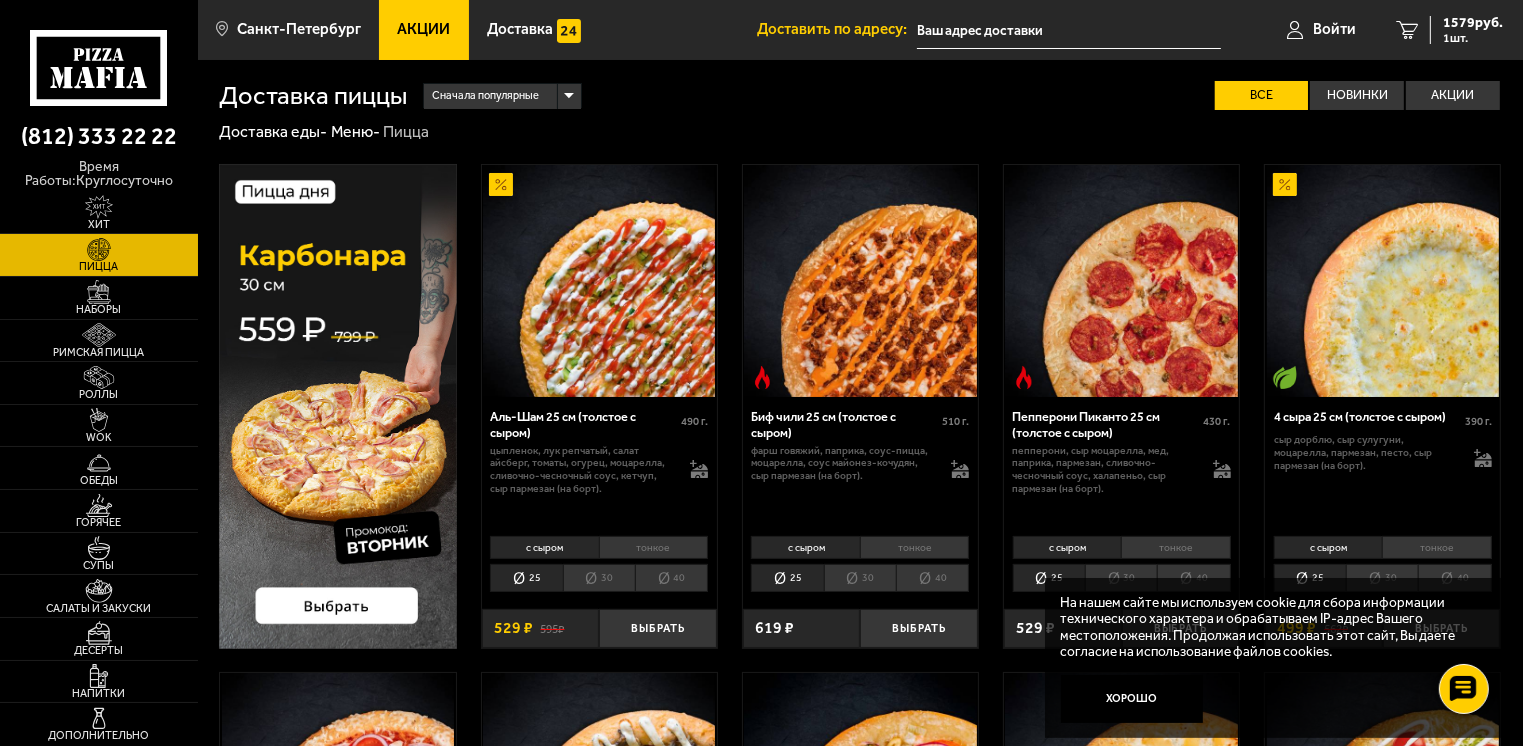 click on "Сначала популярные" at bounding box center [502, 96] 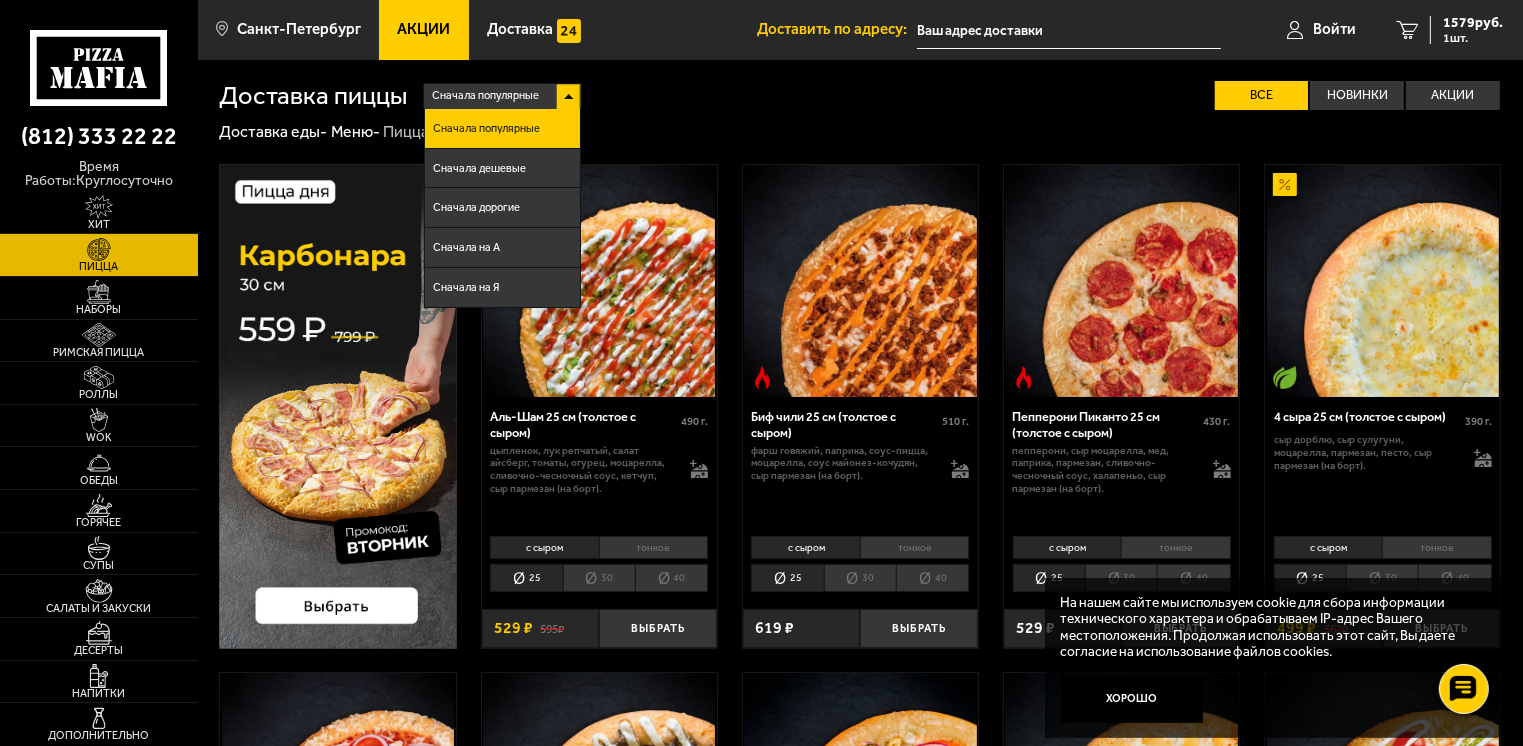 click on "Доставка пиццы Сначала популярные Сначала популярные Сначала дешевые Сначала дорогие Сначала на А Сначала на Я Все Новинки Акции Пожелания Острое блюдо Вегетарианское блюдо цыпленок лук репчатый салат айсберг томаты огурец моцарелла сливочно-чесночный соус кетчуп сыр пармезан (на борт) фарш говяжий паприка соус-пицца соус майонез-кочудян пепперони сыр Моцарелла мед пармезан халапеньо сыр дорблю сыр сулугуни песто ветчина лук красный шампиньоны вешенки жареные жареный лук грибной соус Жюльен цыпленок копченый корнишоны сырный соус груша гренки  -" at bounding box center [860, 1611] 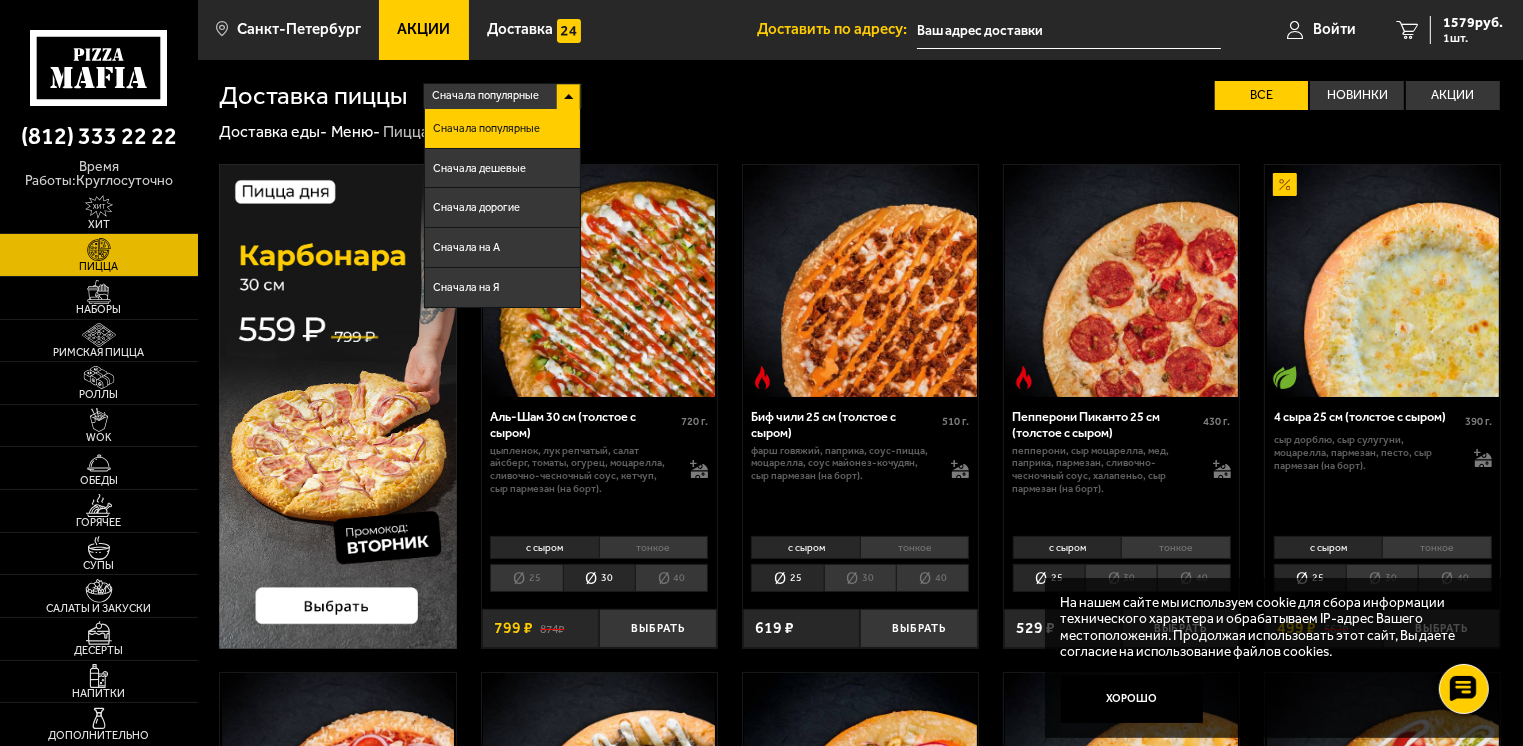 click on "30" at bounding box center [860, 578] 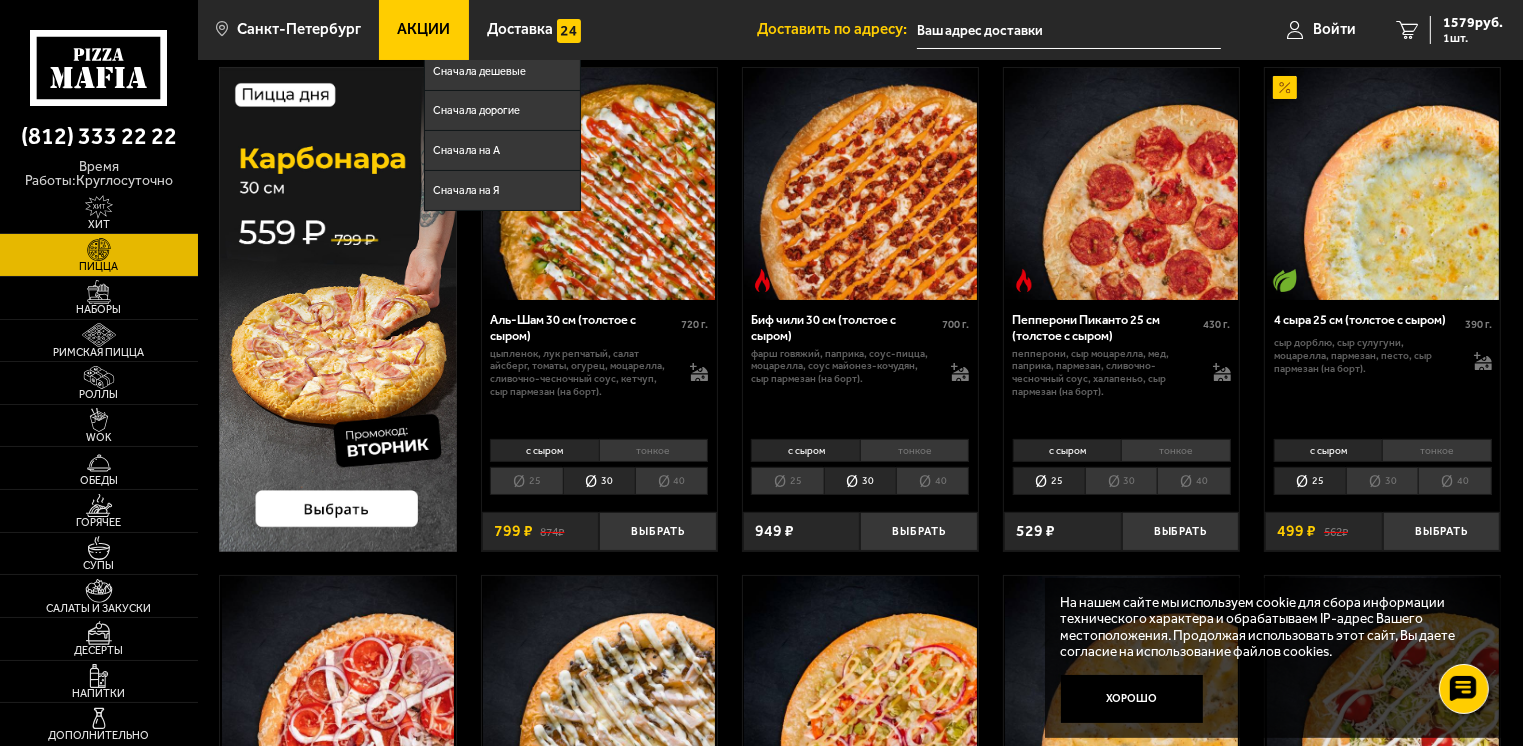 scroll, scrollTop: 100, scrollLeft: 0, axis: vertical 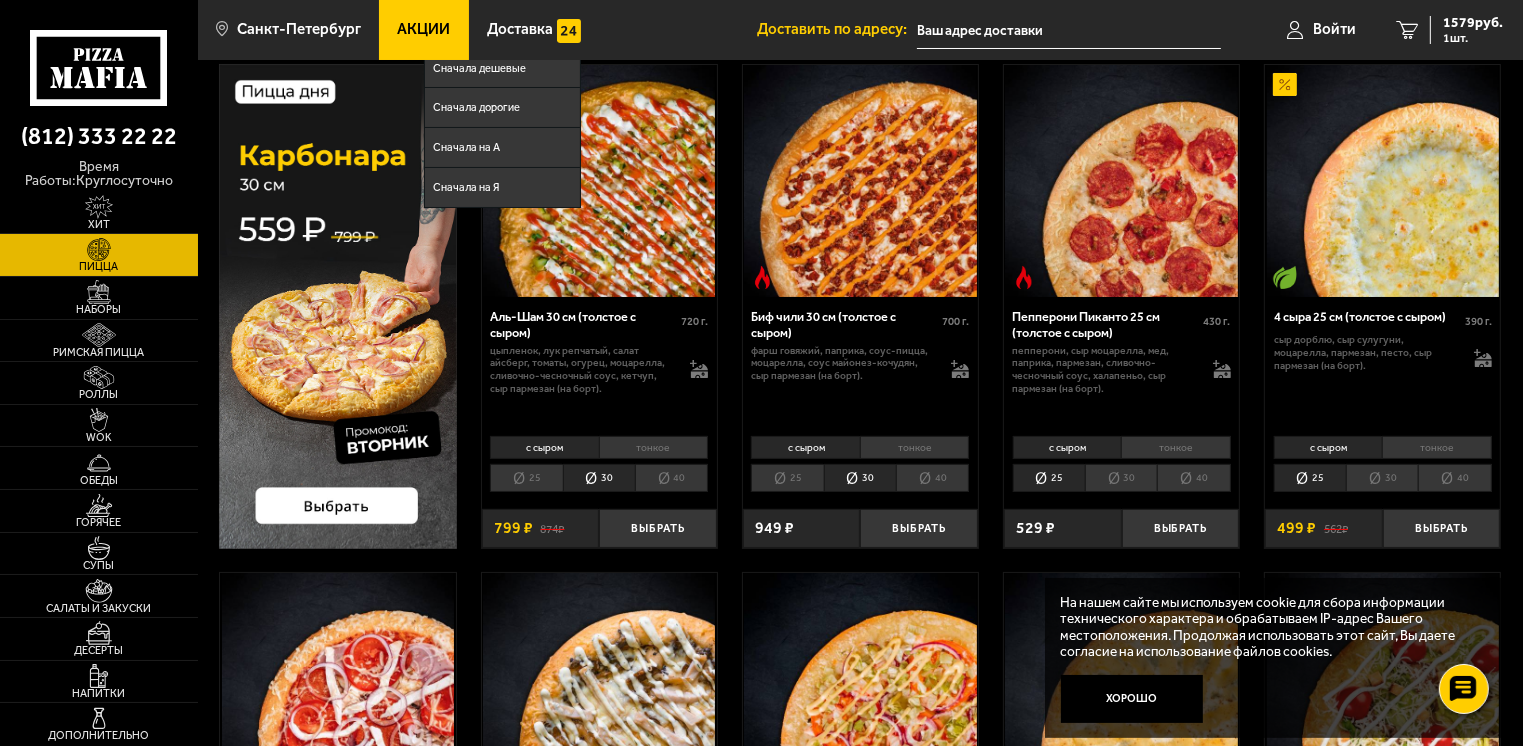 click on "30" at bounding box center (1382, 478) 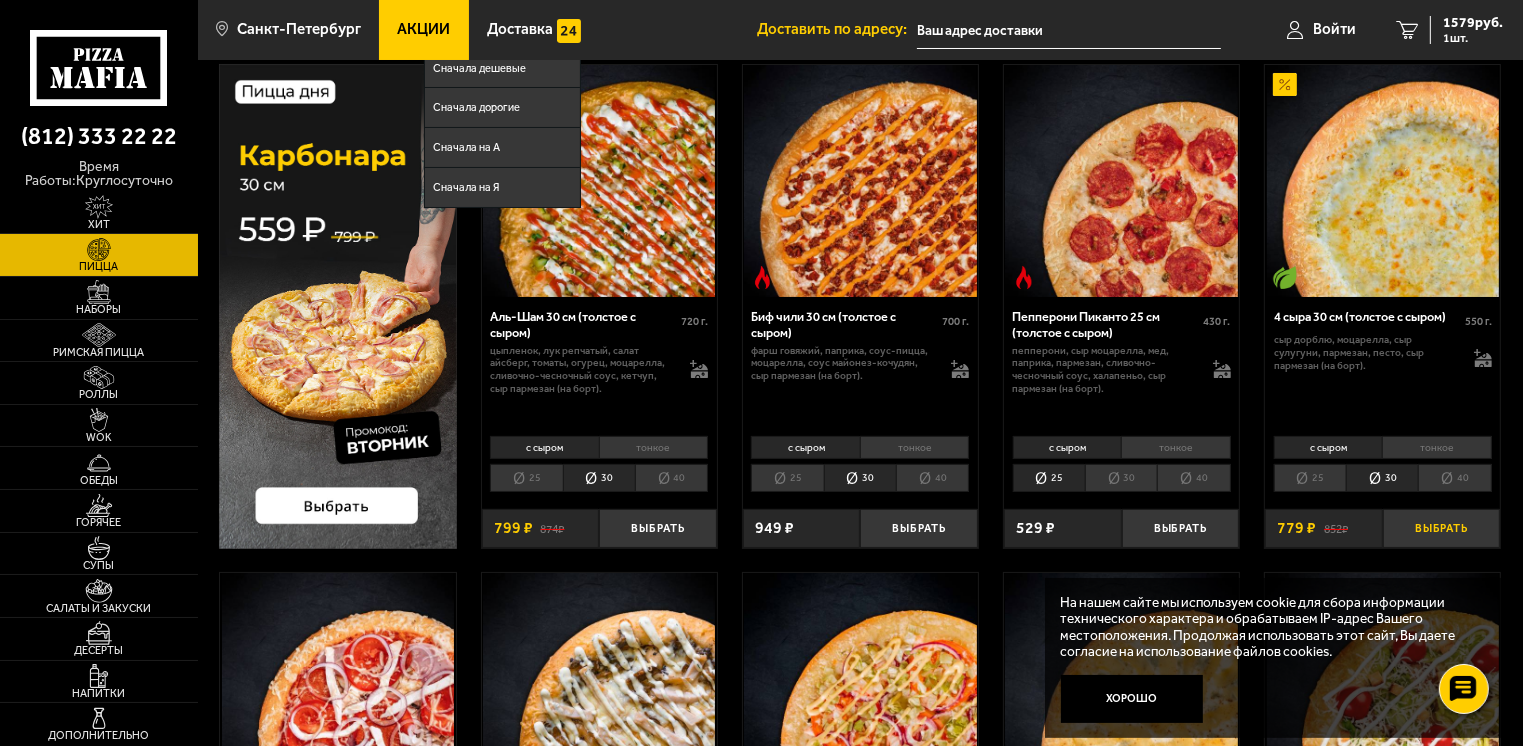 click on "Выбрать" at bounding box center [1442, 528] 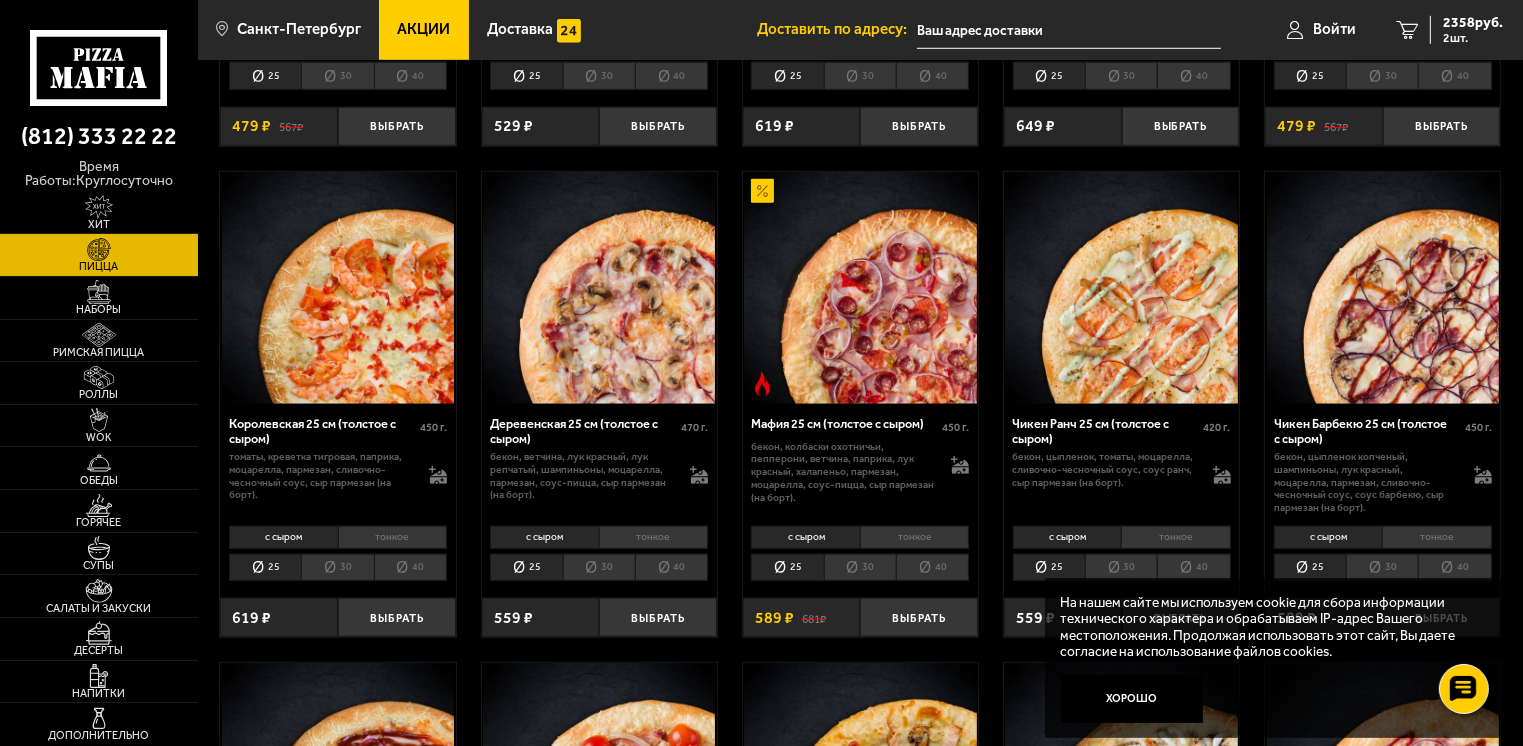 scroll, scrollTop: 1600, scrollLeft: 0, axis: vertical 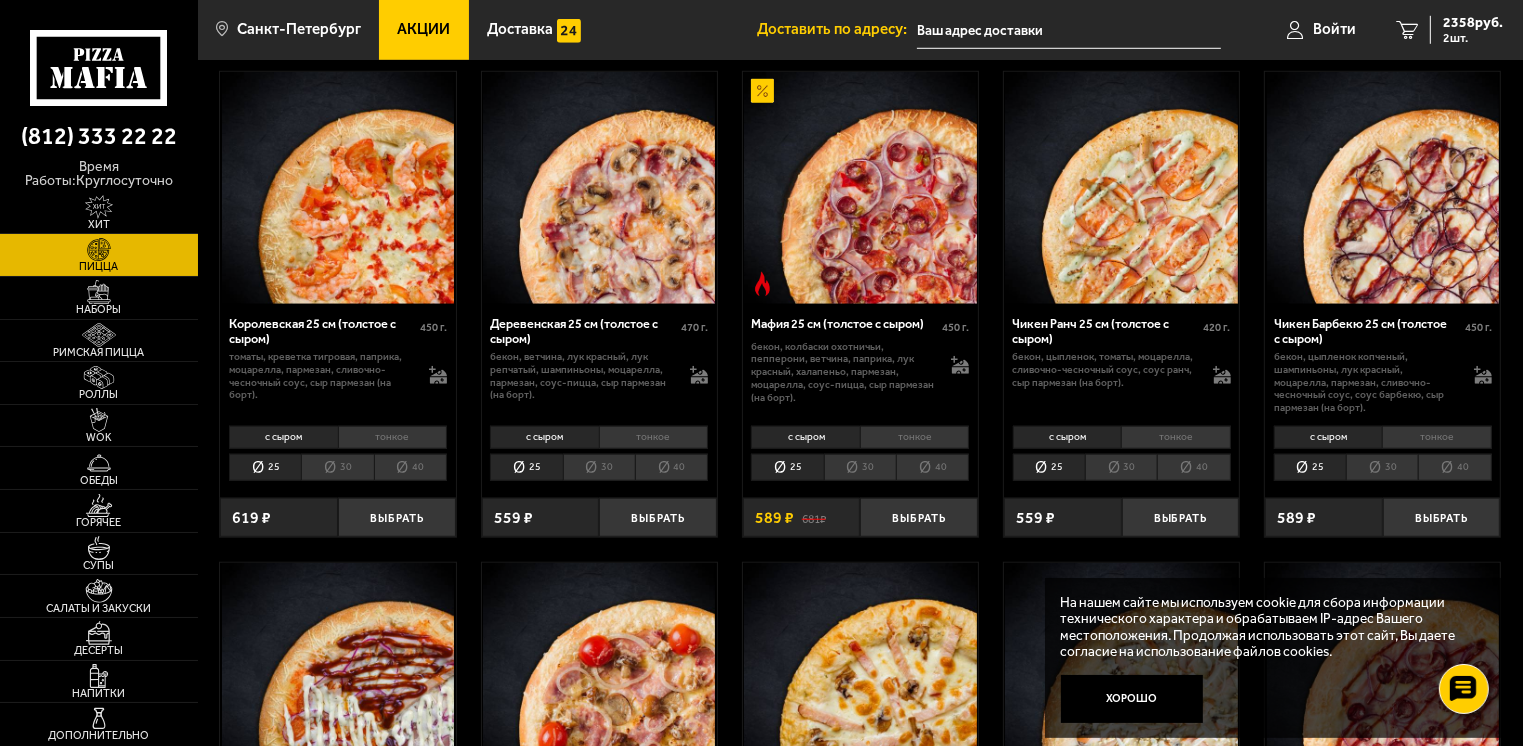 click on "30" at bounding box center (1382, 468) 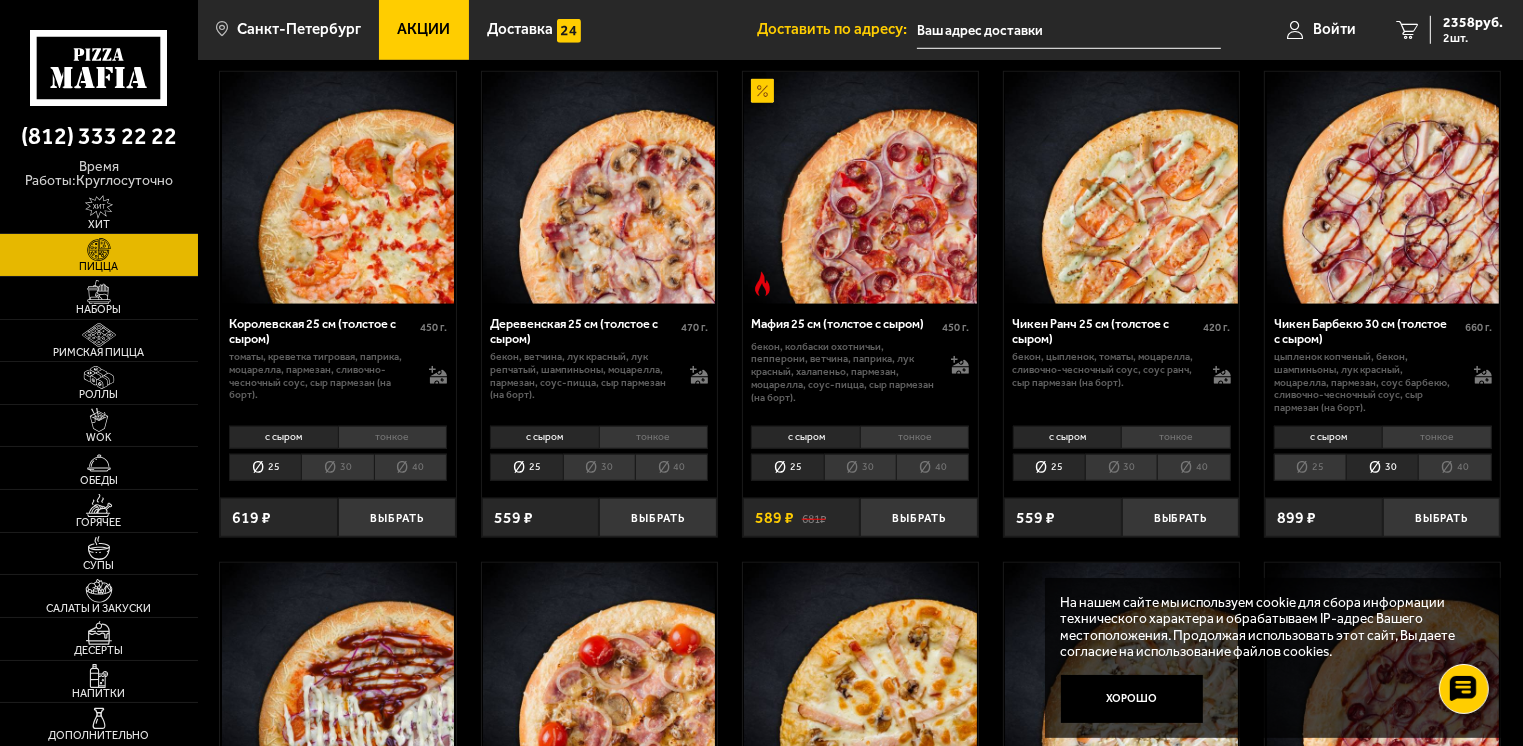 click on "30" at bounding box center [860, 468] 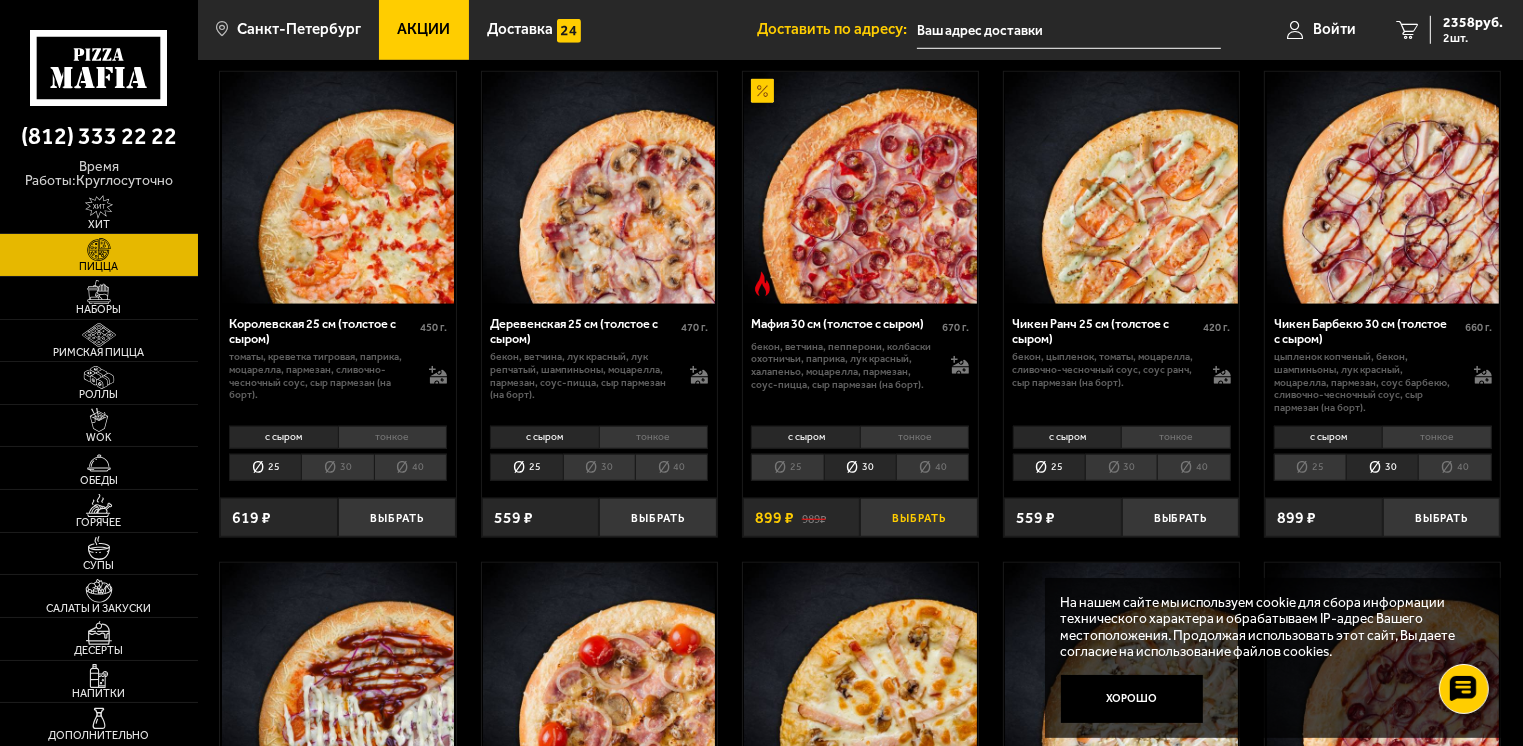 click on "Выбрать" at bounding box center (919, 517) 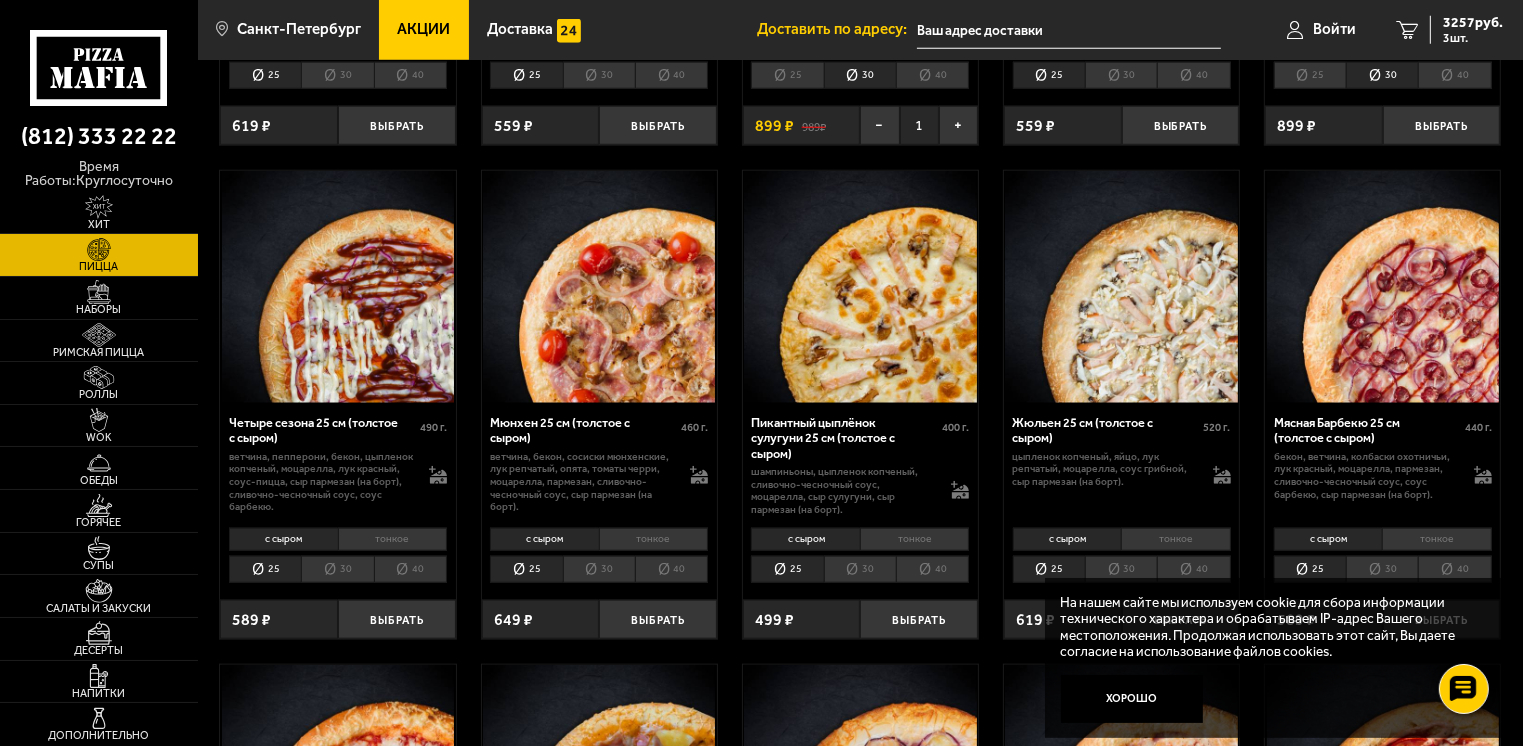 scroll, scrollTop: 2000, scrollLeft: 0, axis: vertical 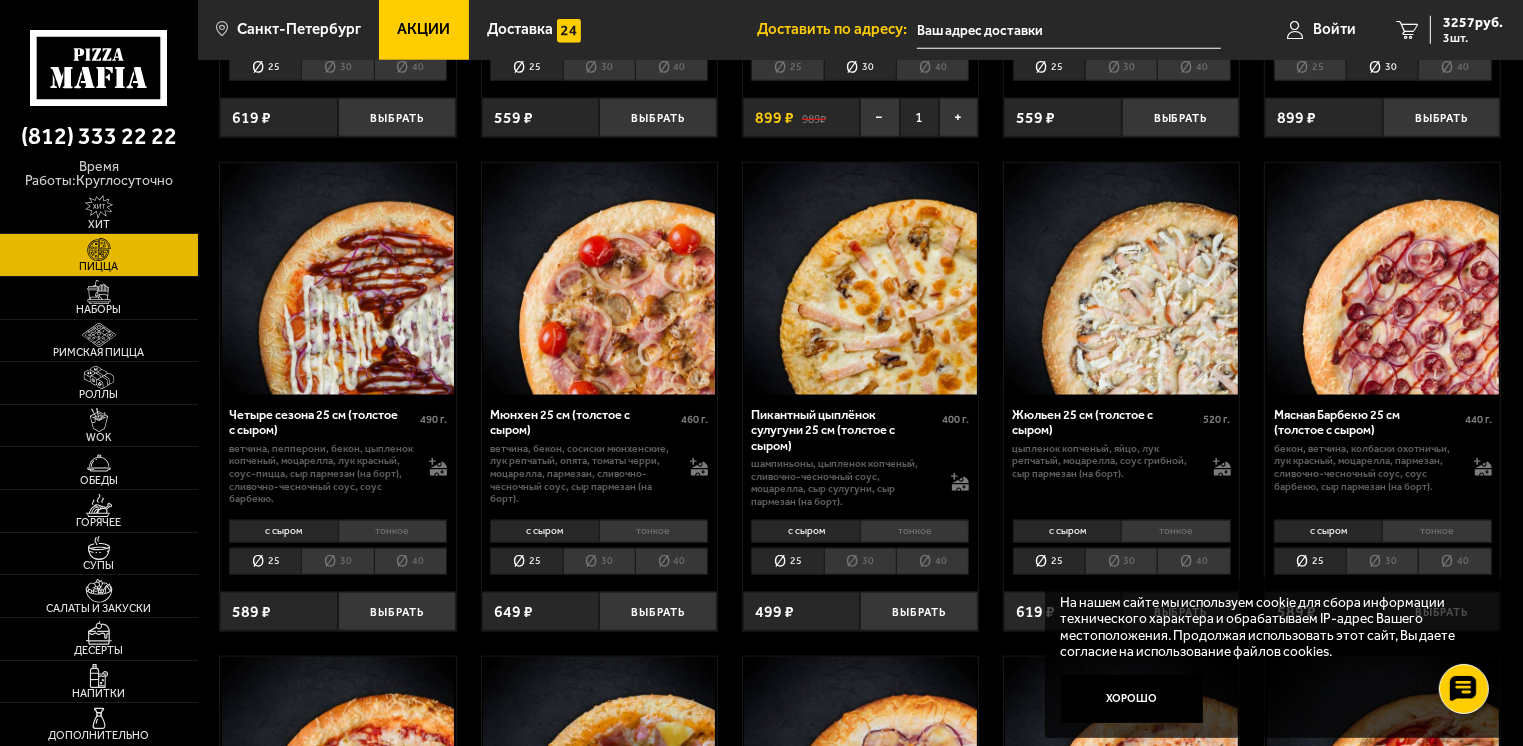 click on "30" at bounding box center (860, 562) 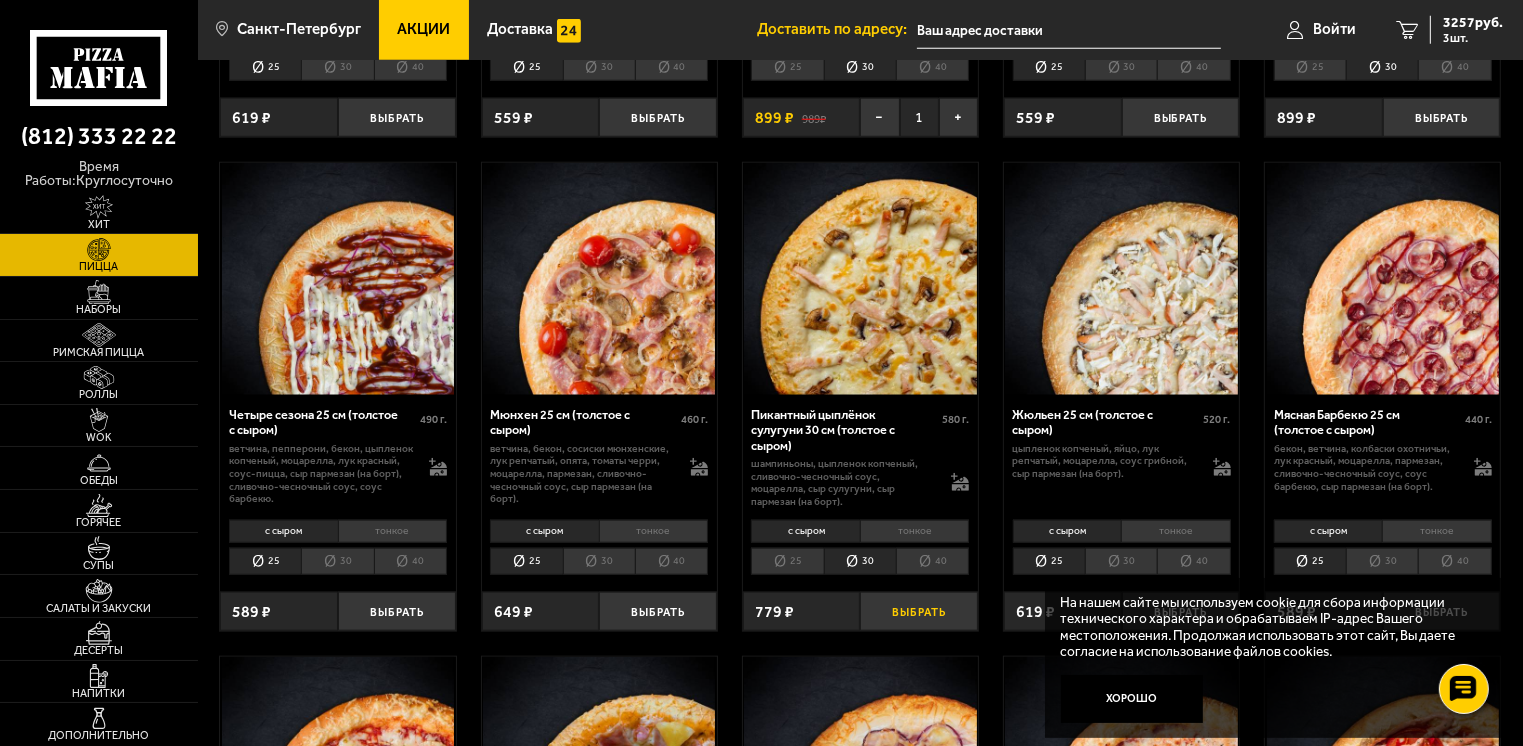 click on "Выбрать" at bounding box center [919, 611] 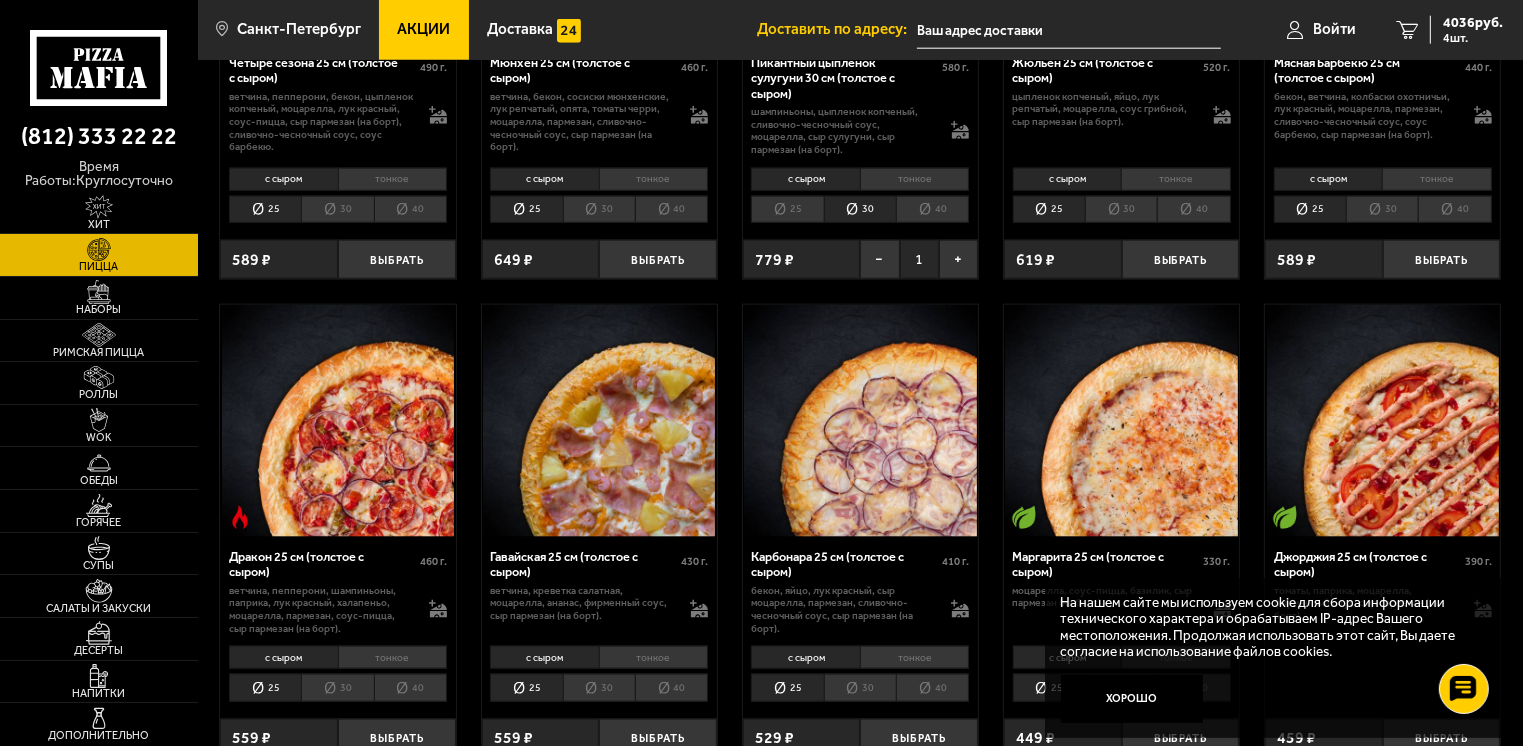 scroll, scrollTop: 2400, scrollLeft: 0, axis: vertical 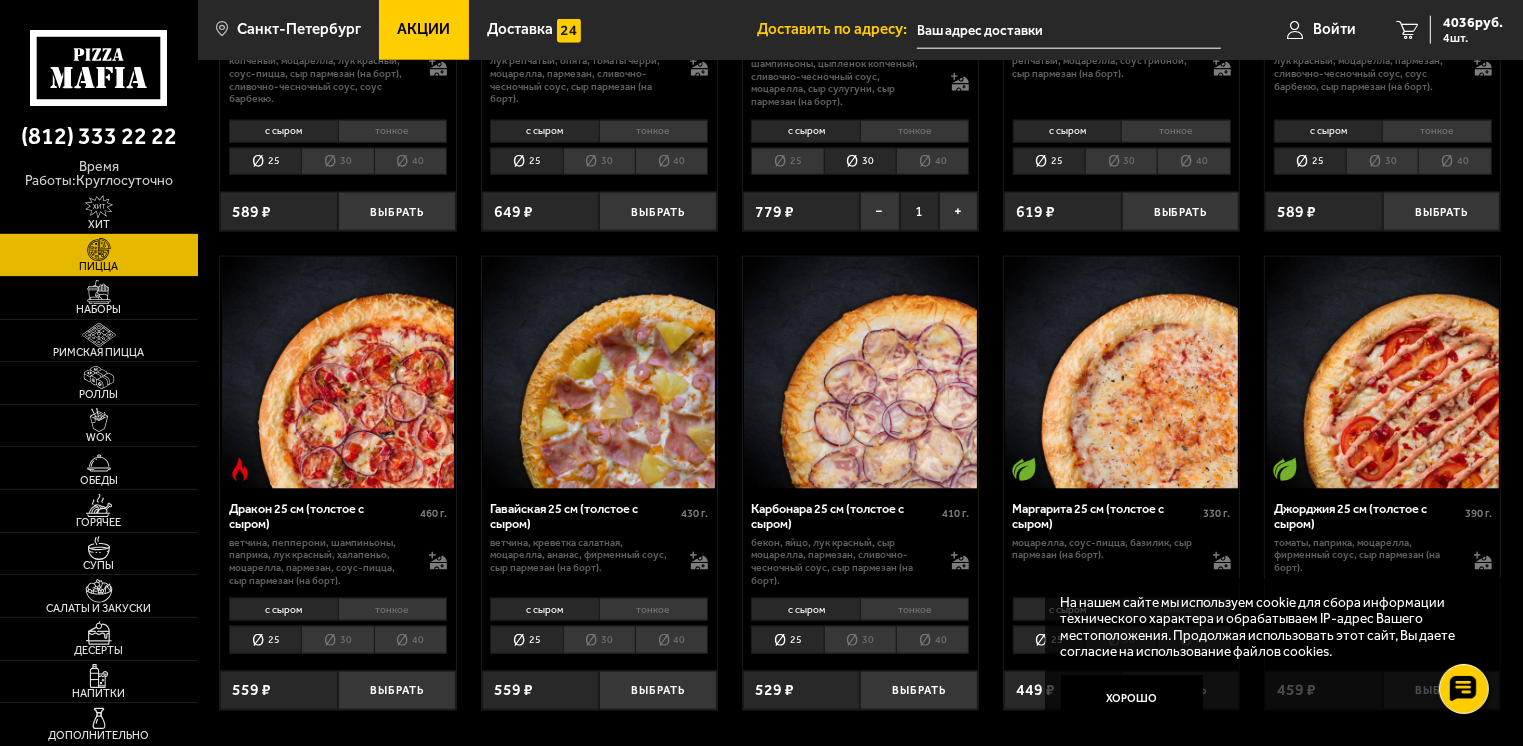 click on "30" at bounding box center [599, 640] 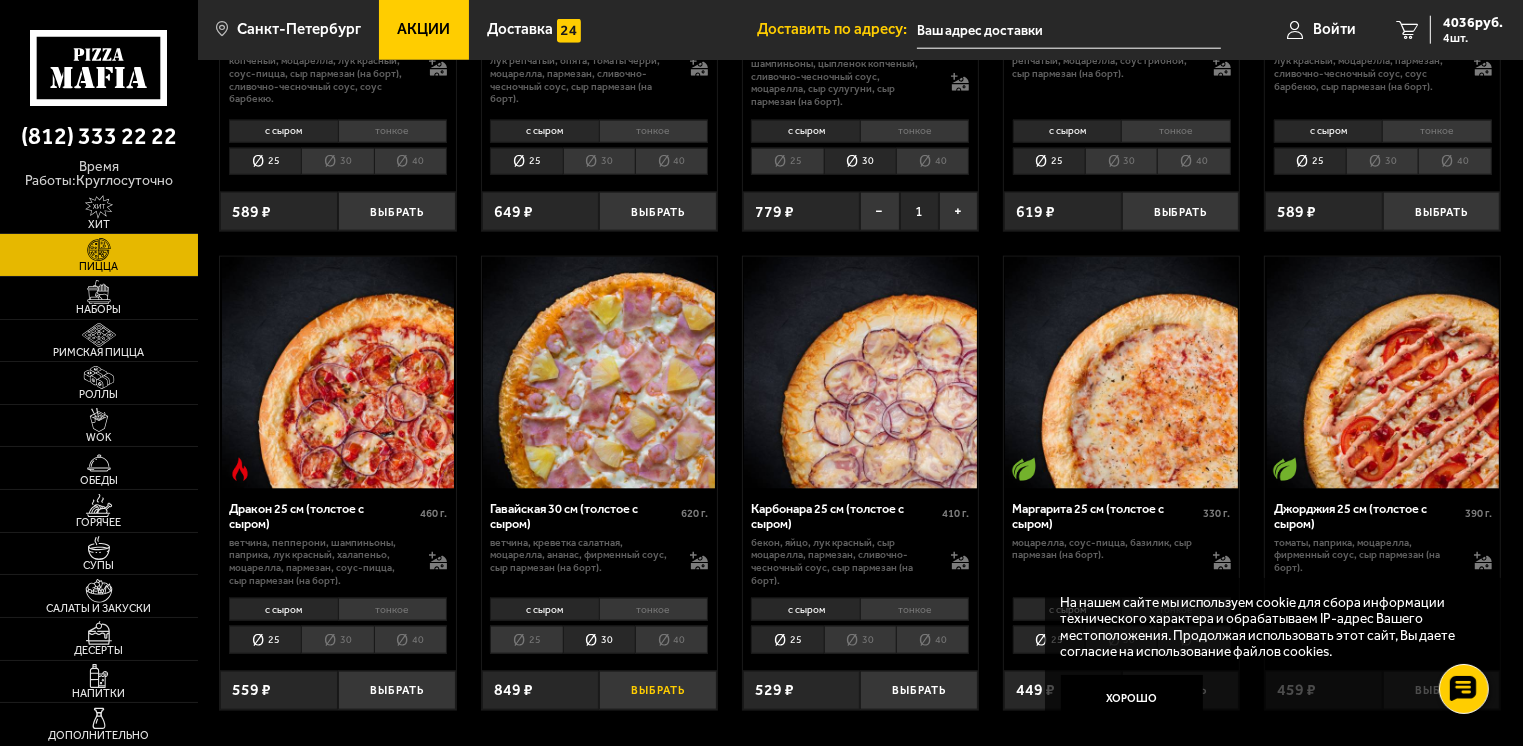 click on "Выбрать" at bounding box center (658, 690) 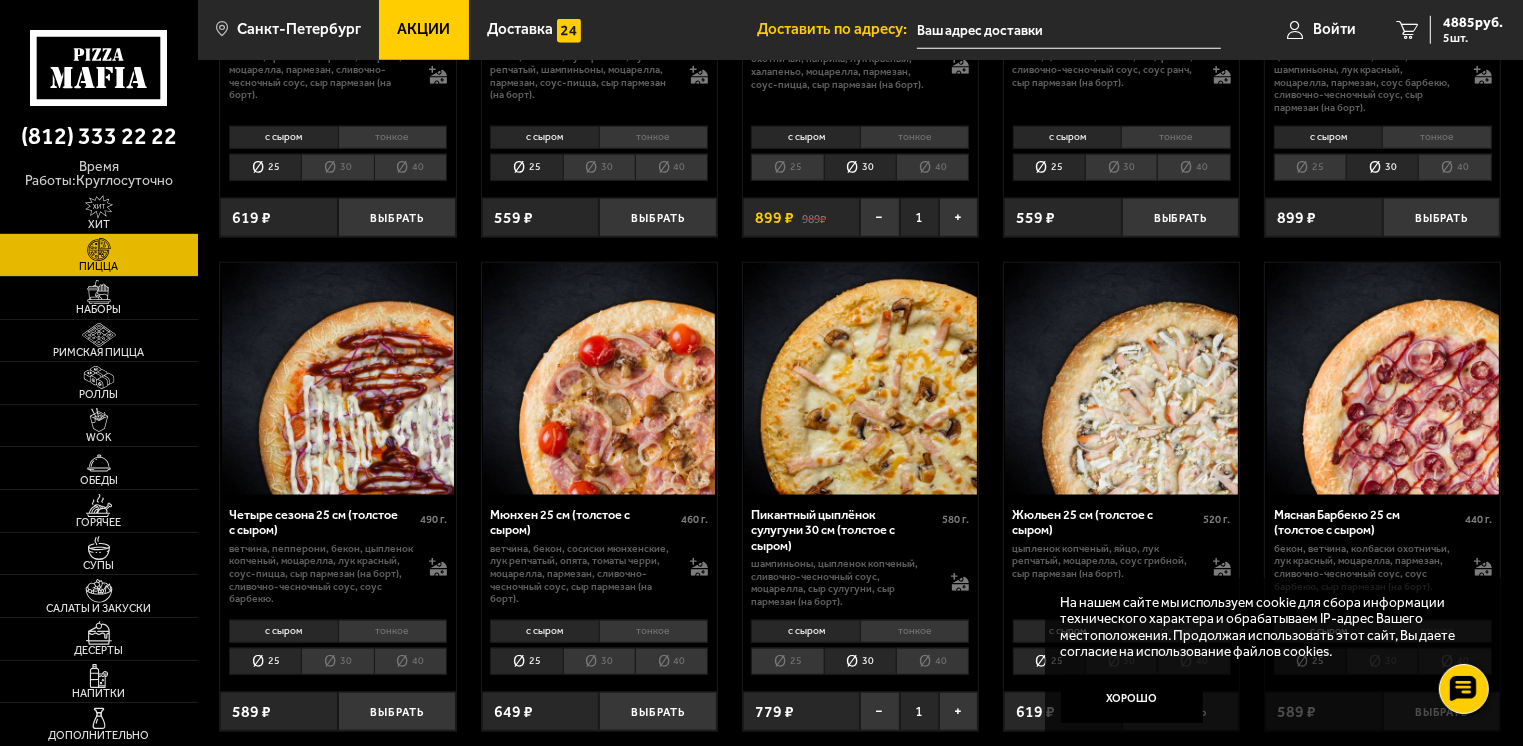 scroll, scrollTop: 1500, scrollLeft: 0, axis: vertical 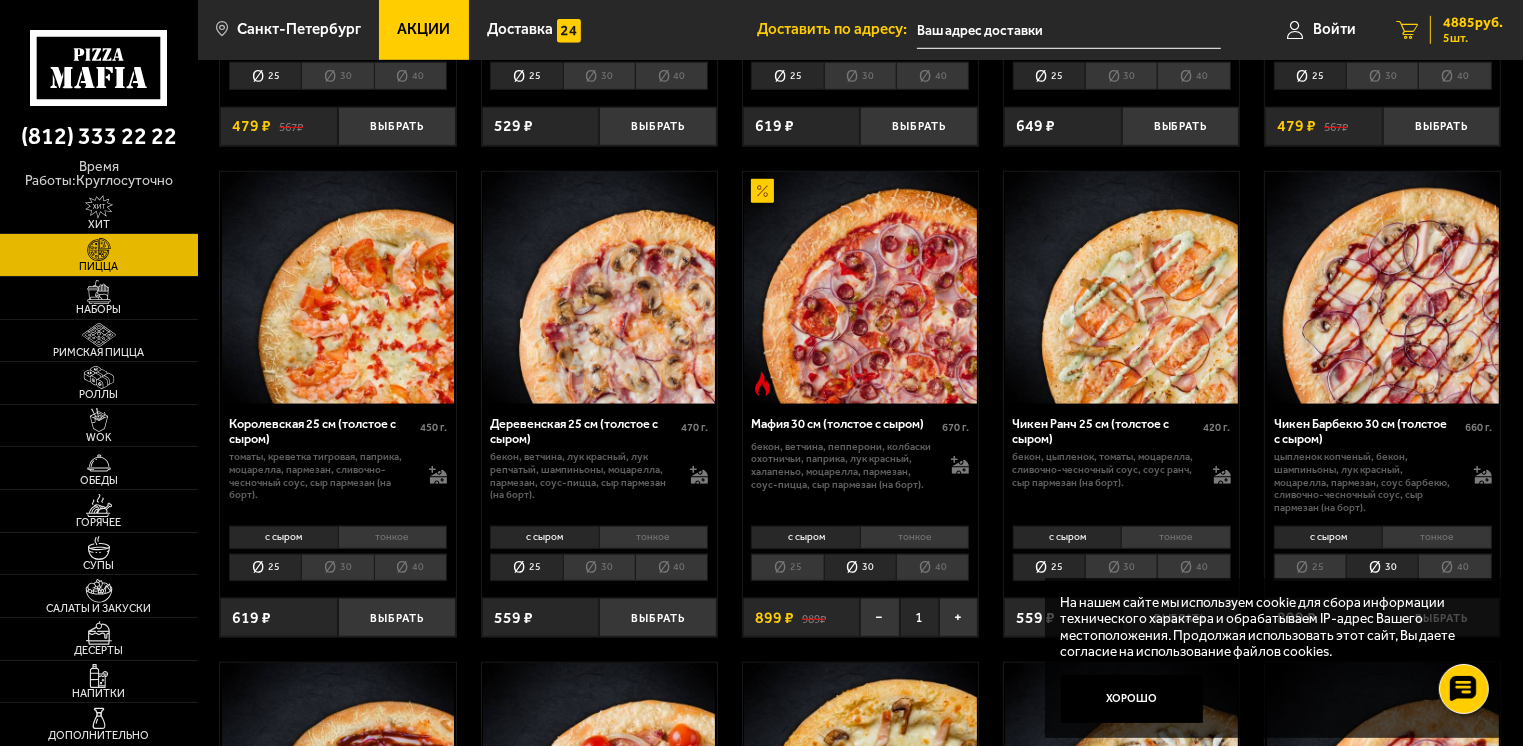 click on "5  шт." at bounding box center (1473, 38) 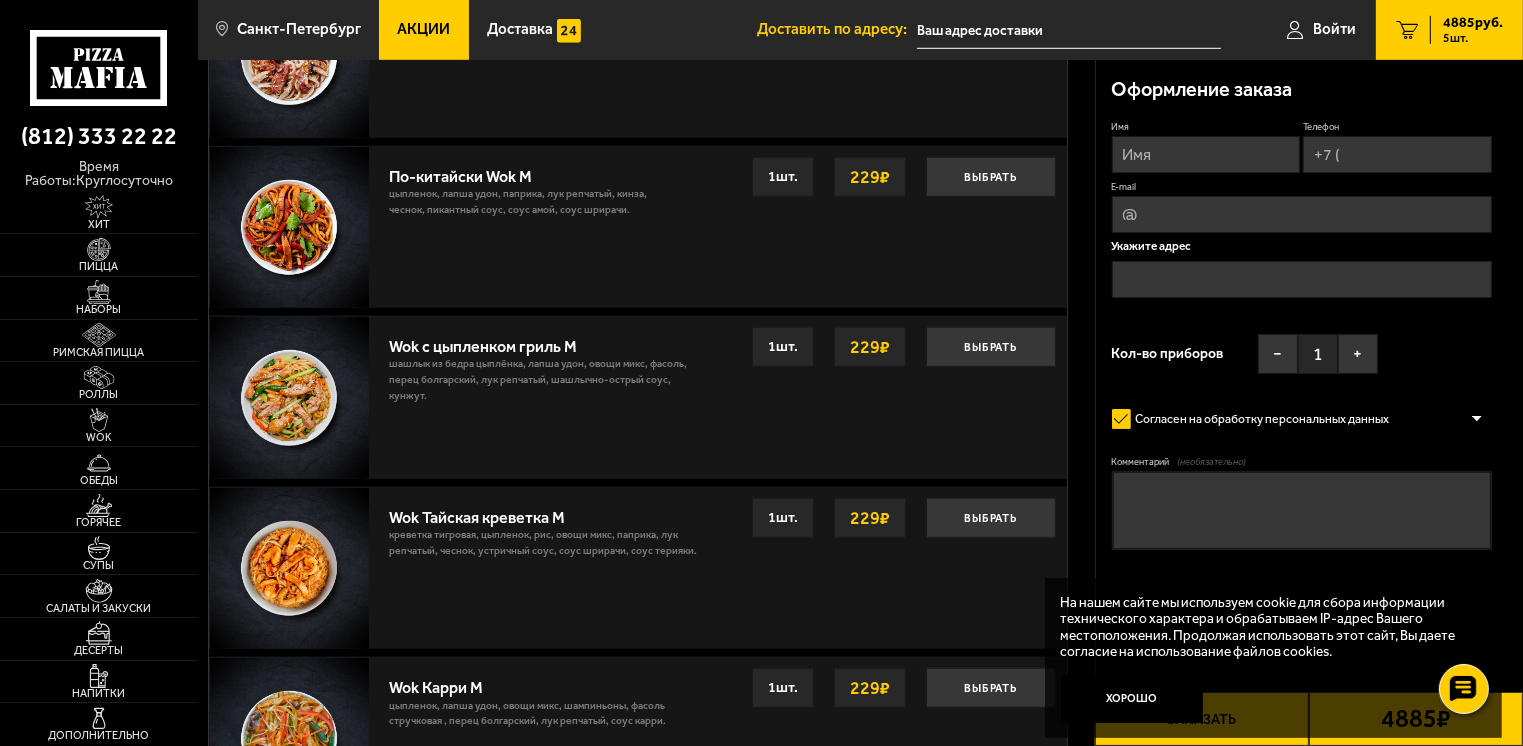 scroll, scrollTop: 0, scrollLeft: 0, axis: both 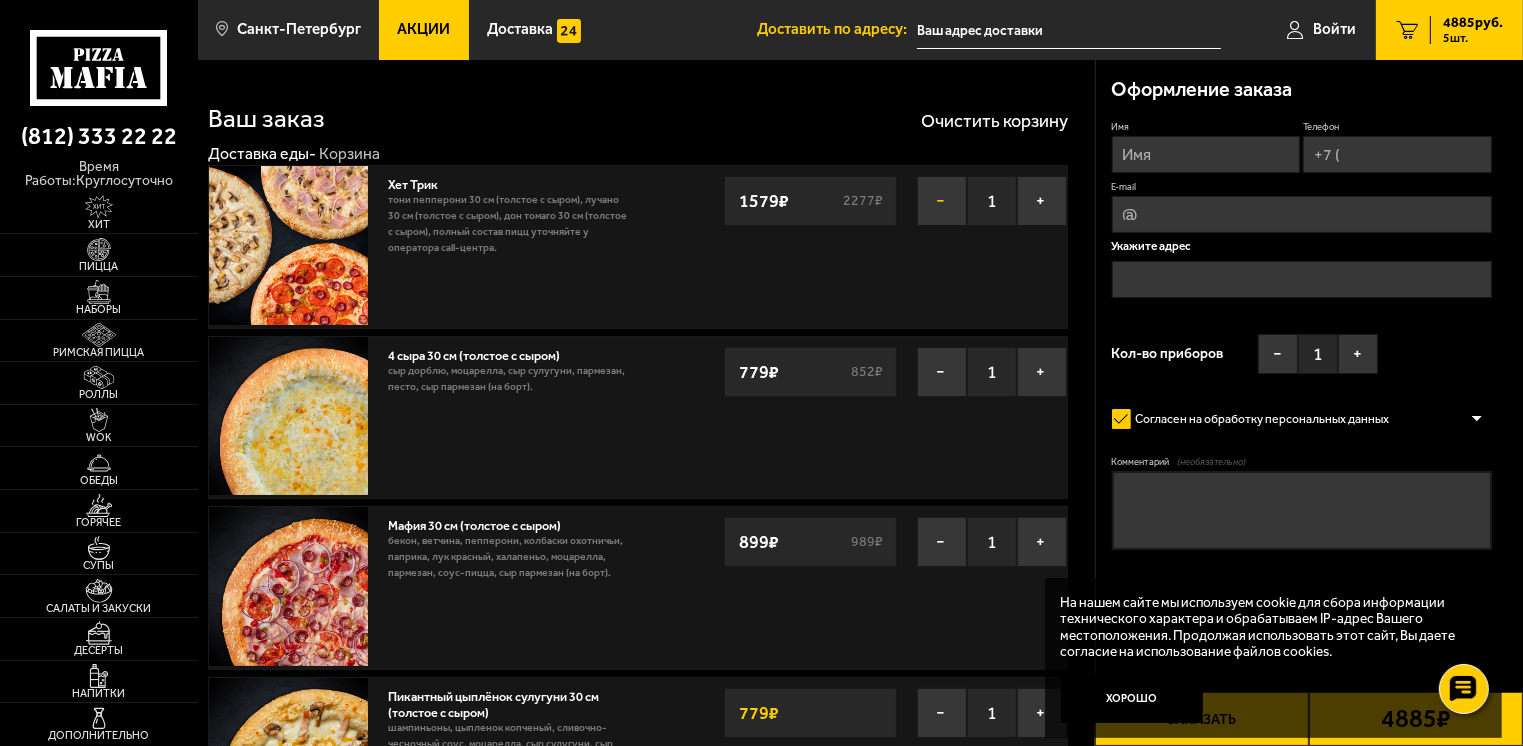 click on "−" at bounding box center [942, 201] 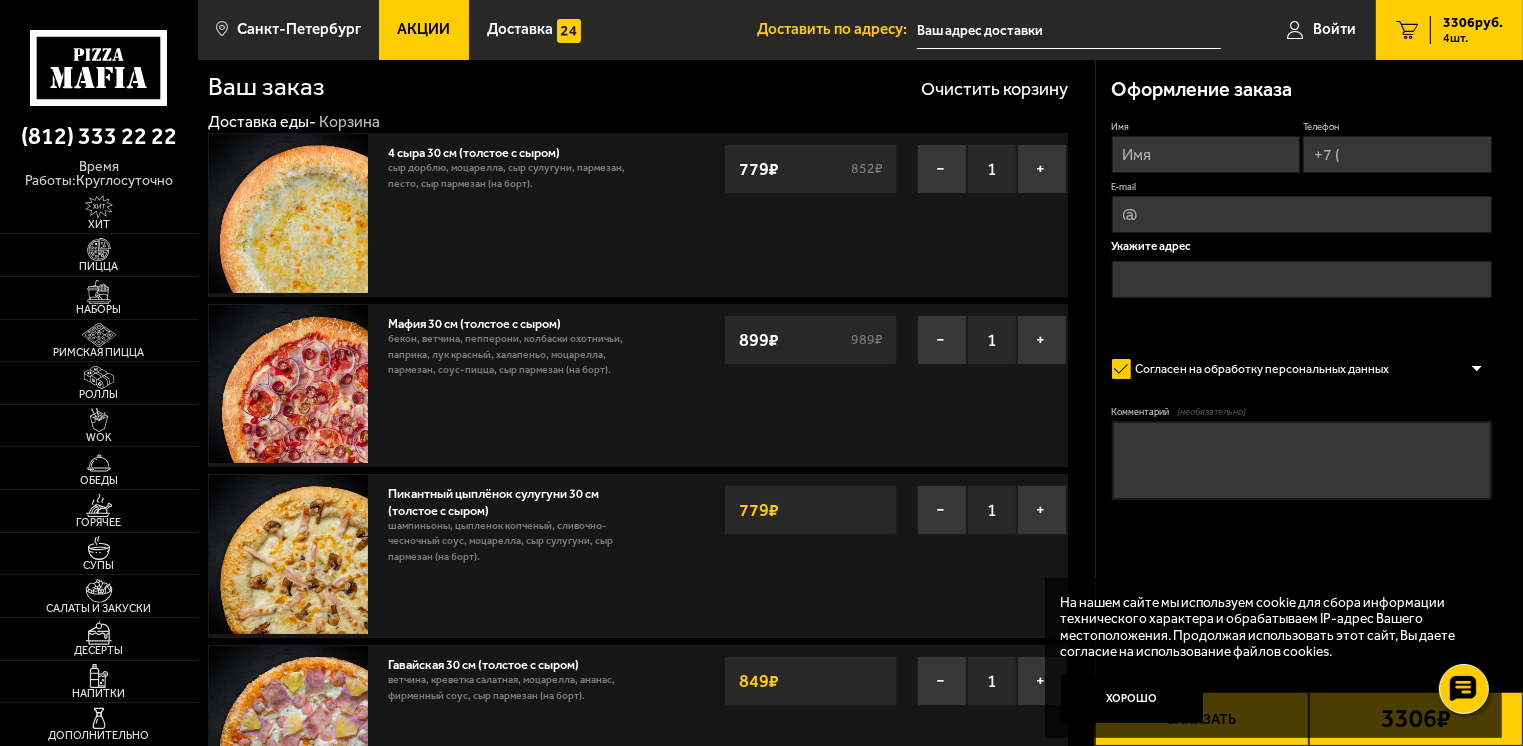 scroll, scrollTop: 0, scrollLeft: 0, axis: both 